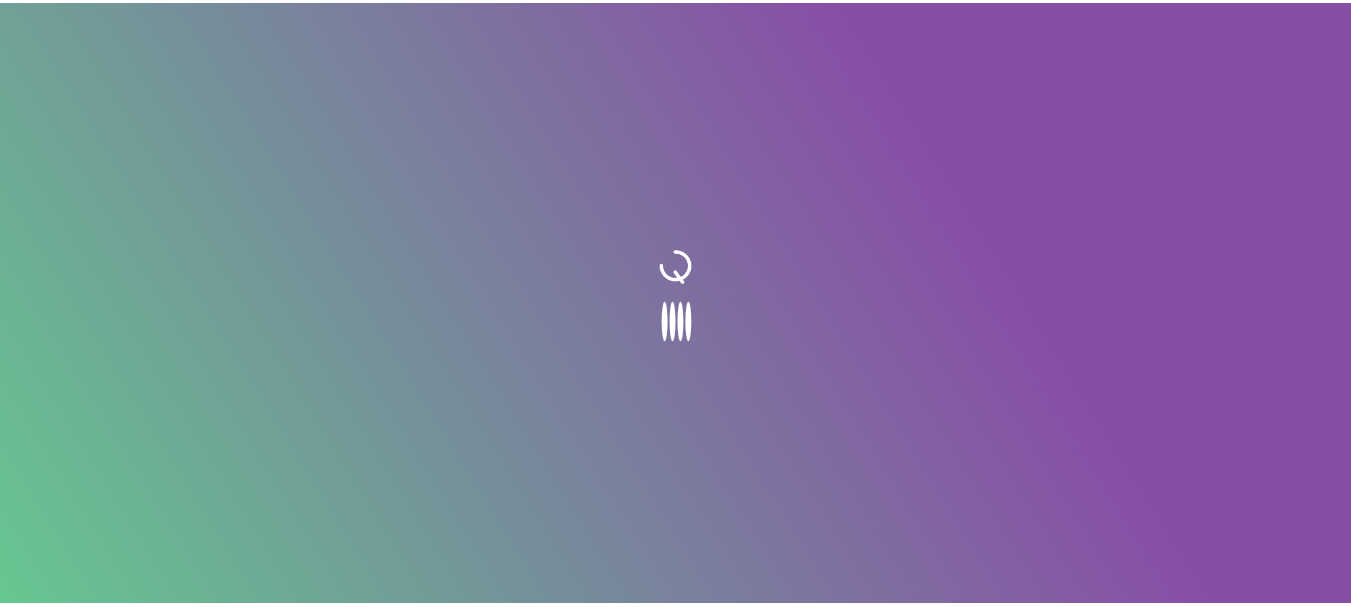 scroll, scrollTop: 0, scrollLeft: 0, axis: both 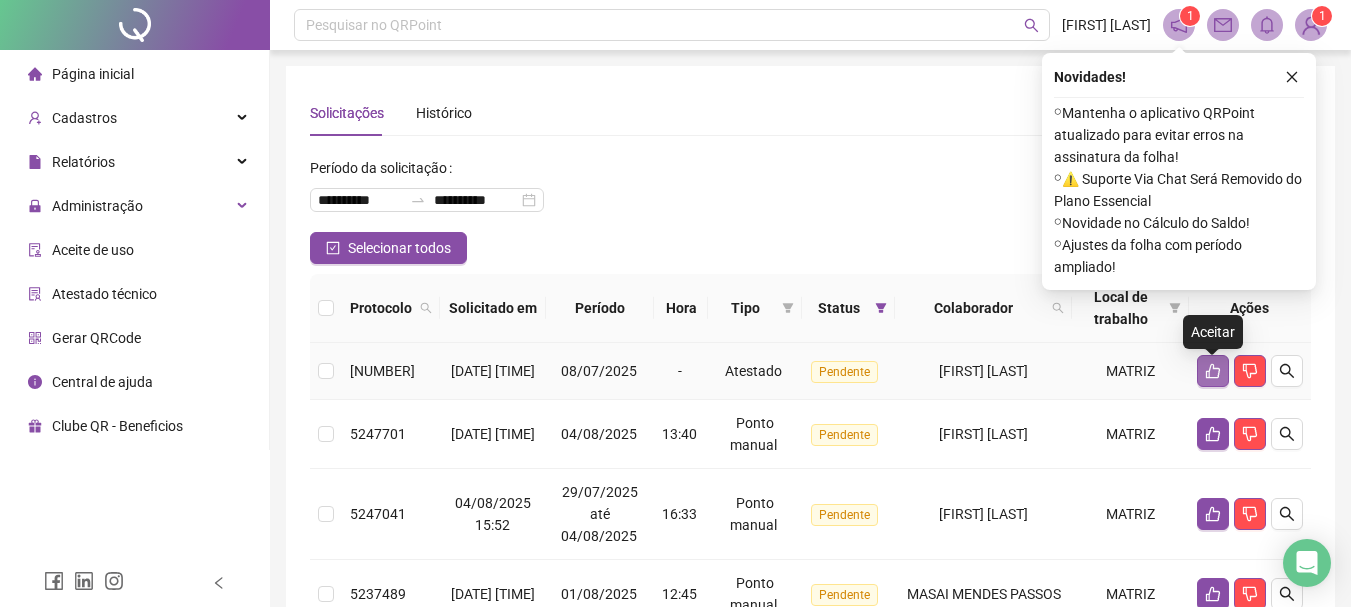 click 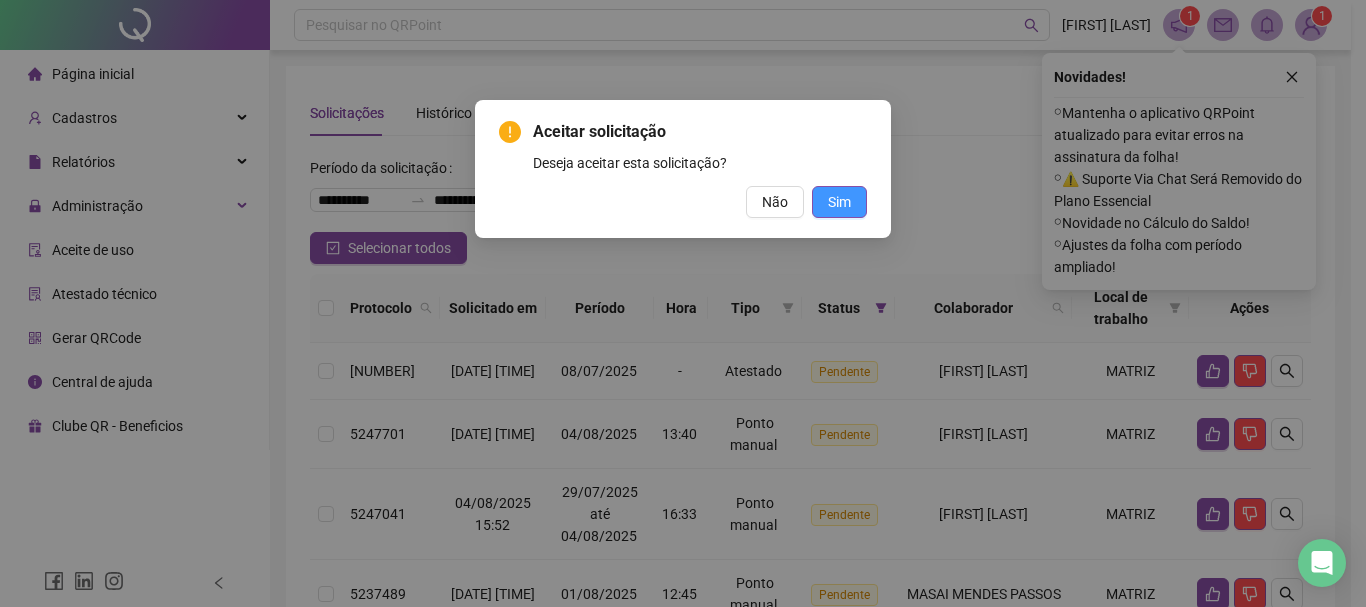 click on "Sim" at bounding box center [839, 202] 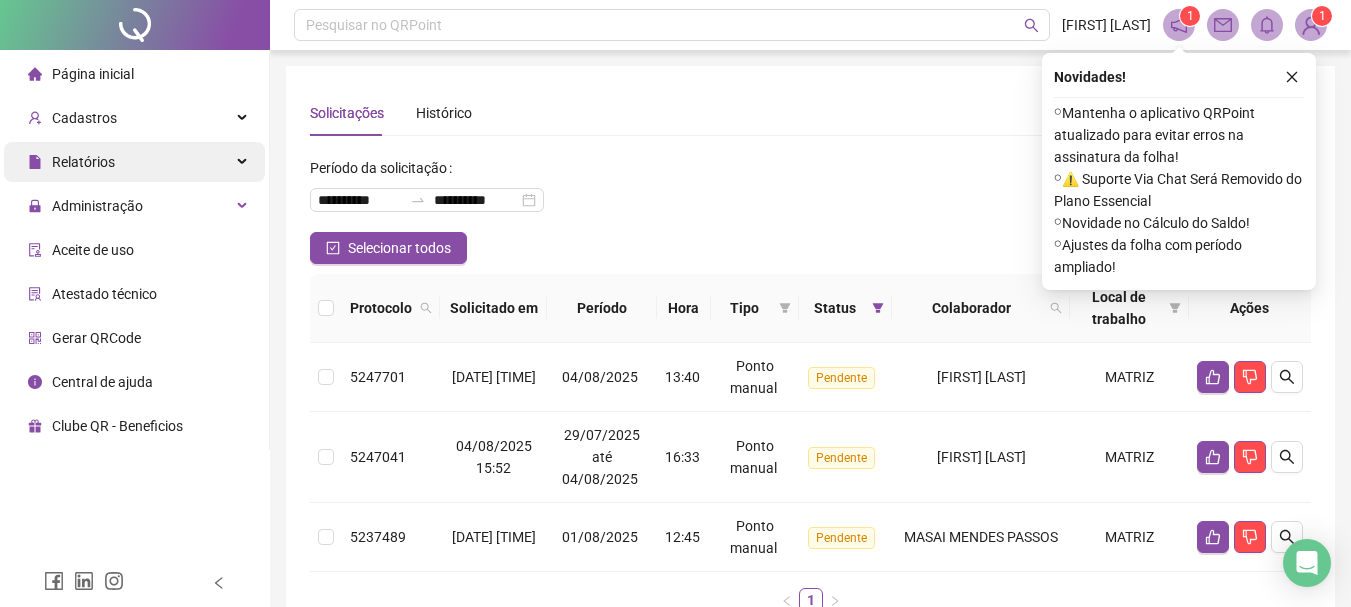 click on "Relatórios" at bounding box center (83, 162) 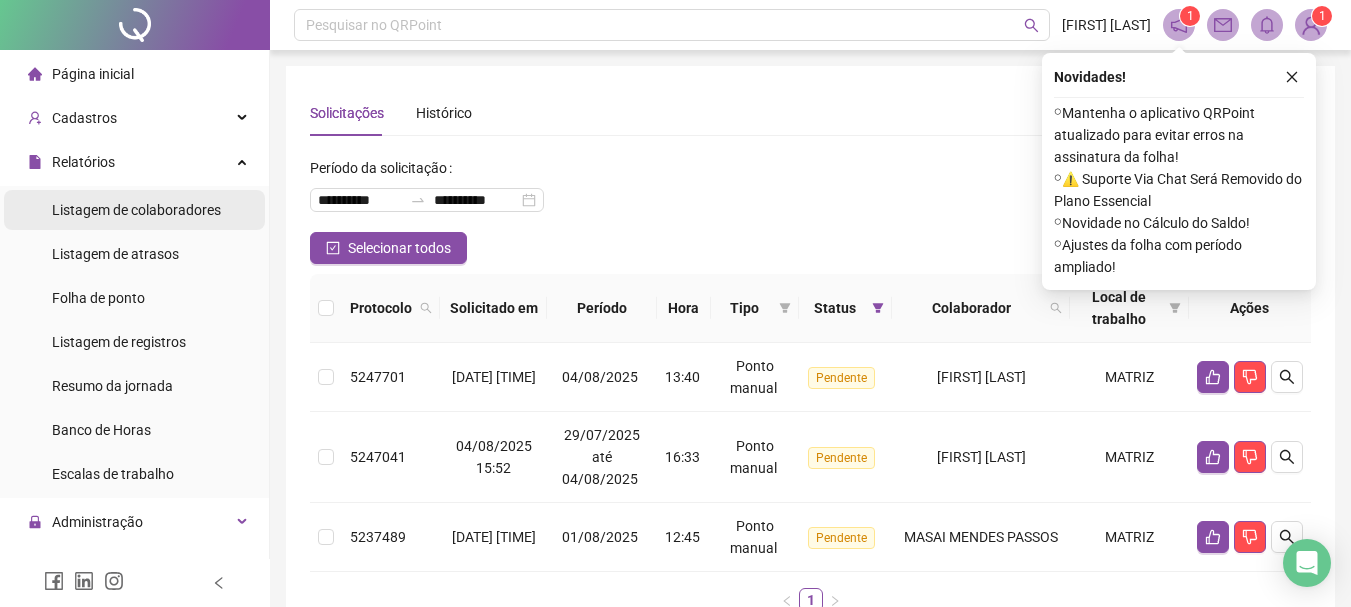 click on "Listagem de colaboradores" at bounding box center [136, 210] 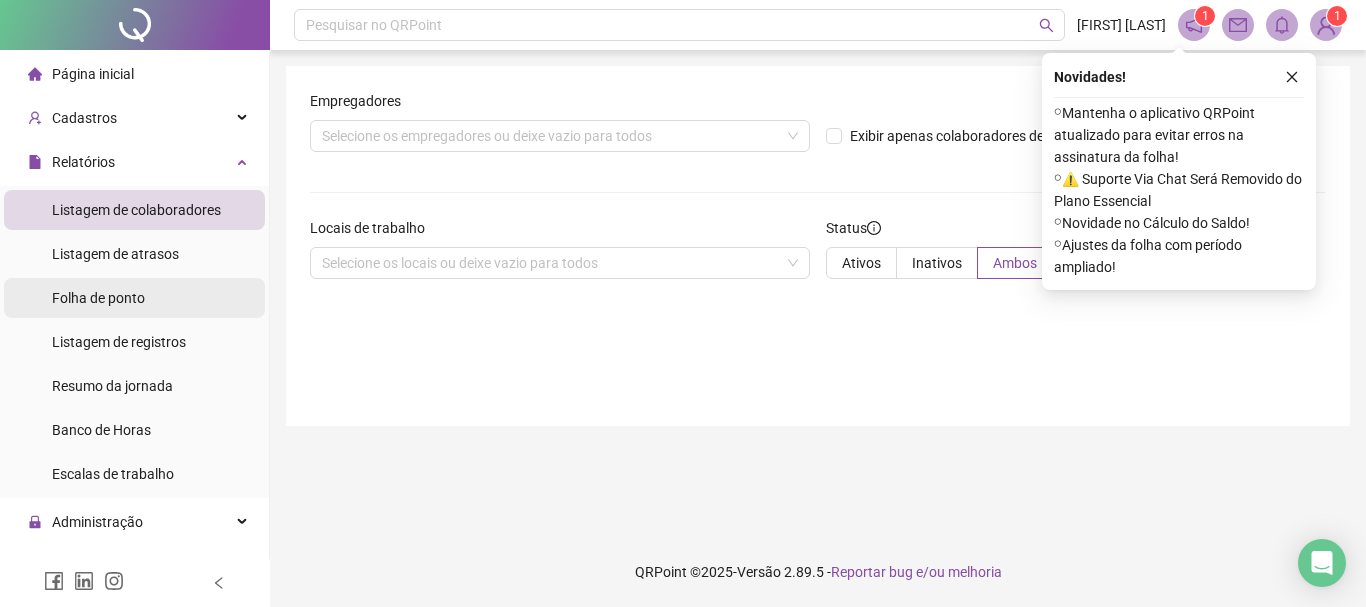 click on "Folha de ponto" at bounding box center [98, 298] 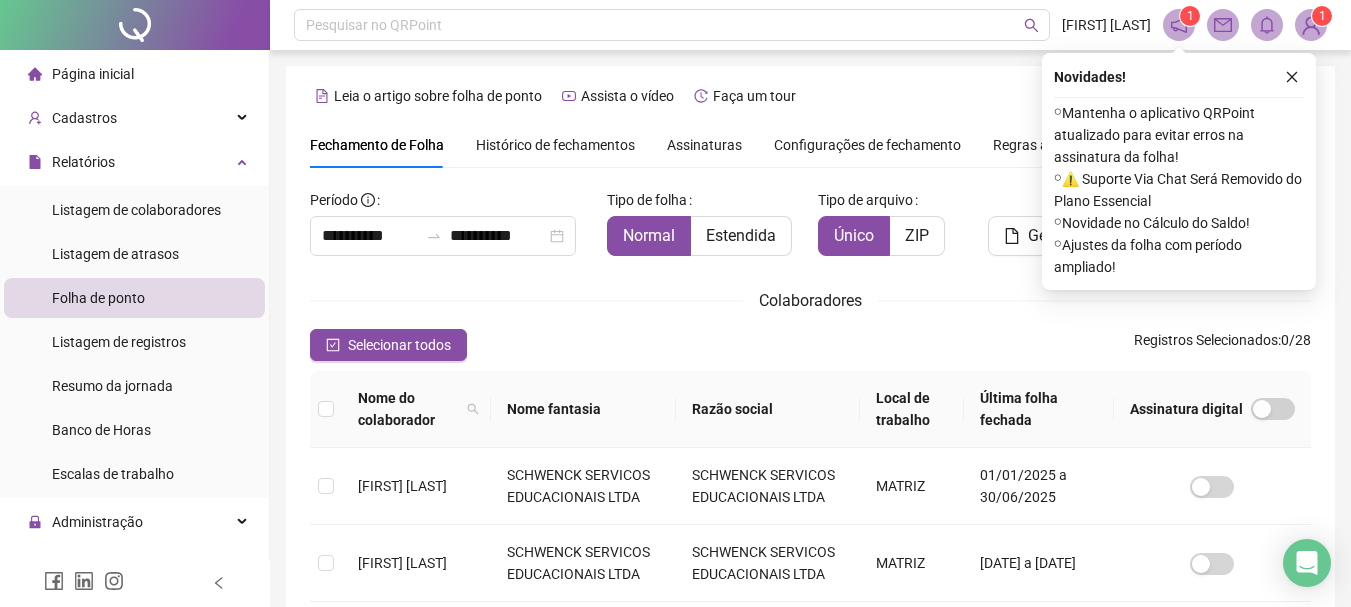 scroll, scrollTop: 106, scrollLeft: 0, axis: vertical 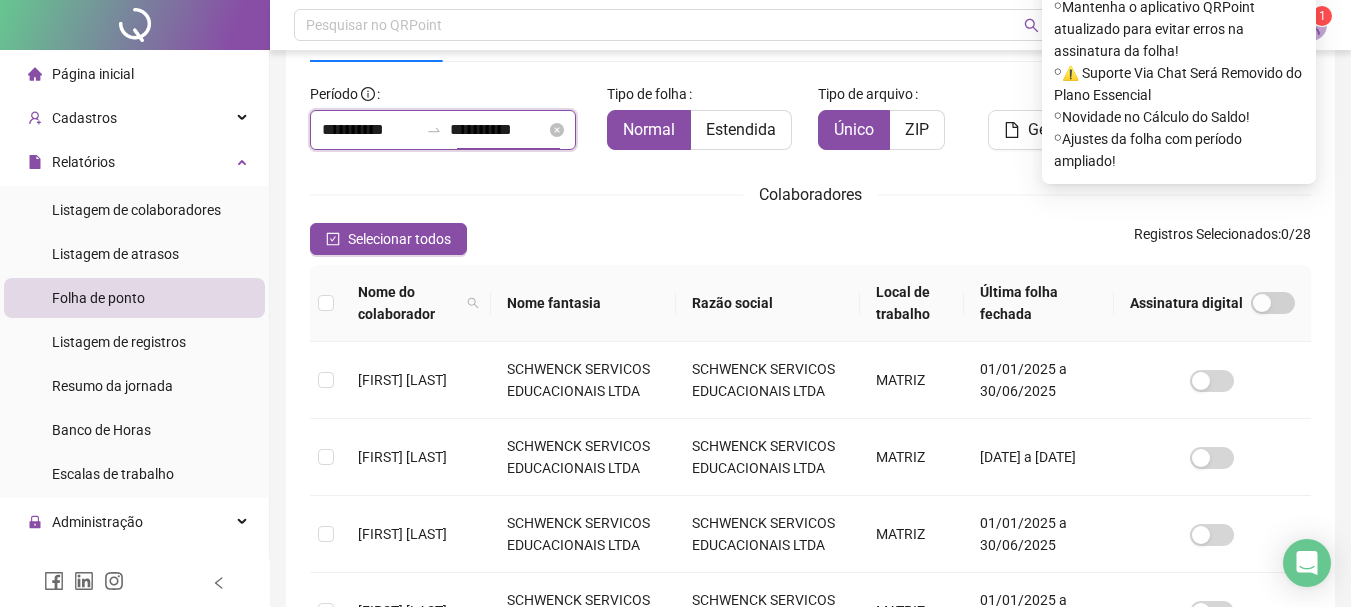 click on "**********" at bounding box center [498, 130] 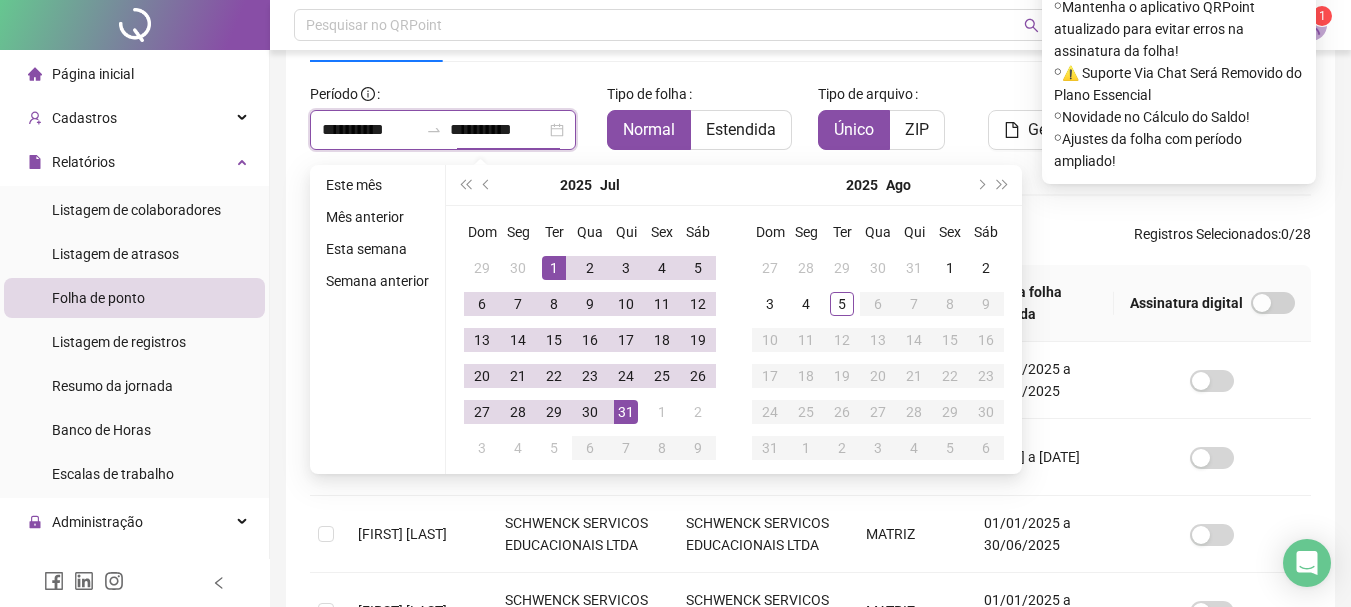 type on "**********" 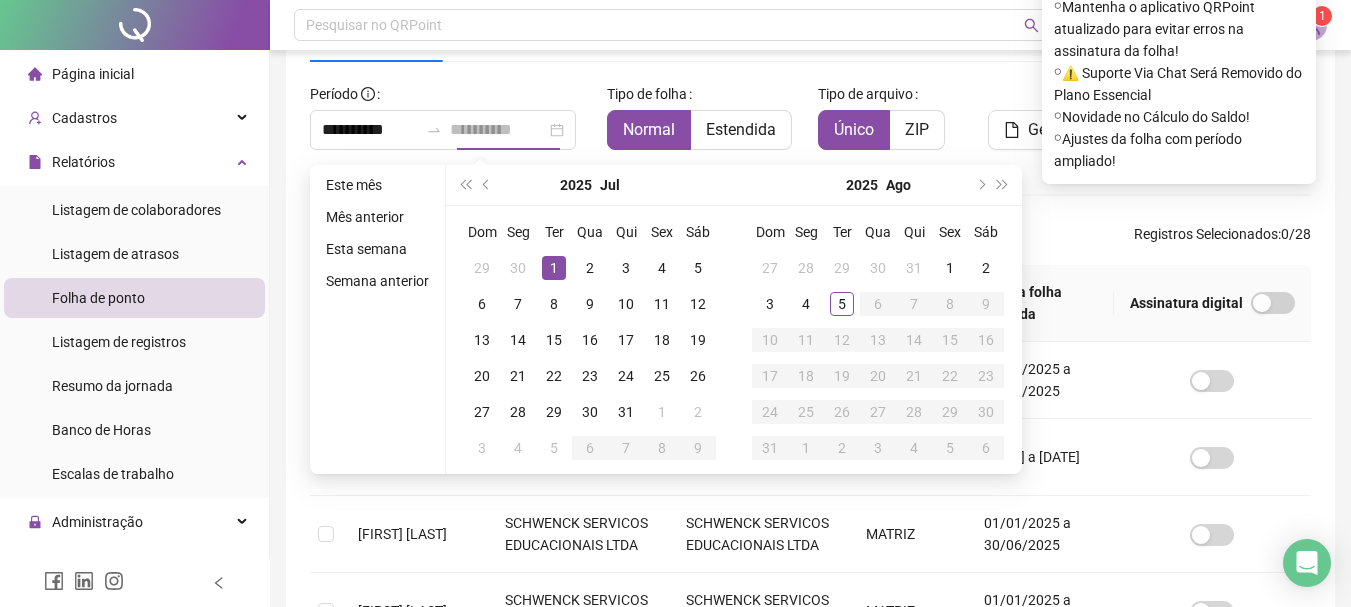 click on "1" at bounding box center (554, 268) 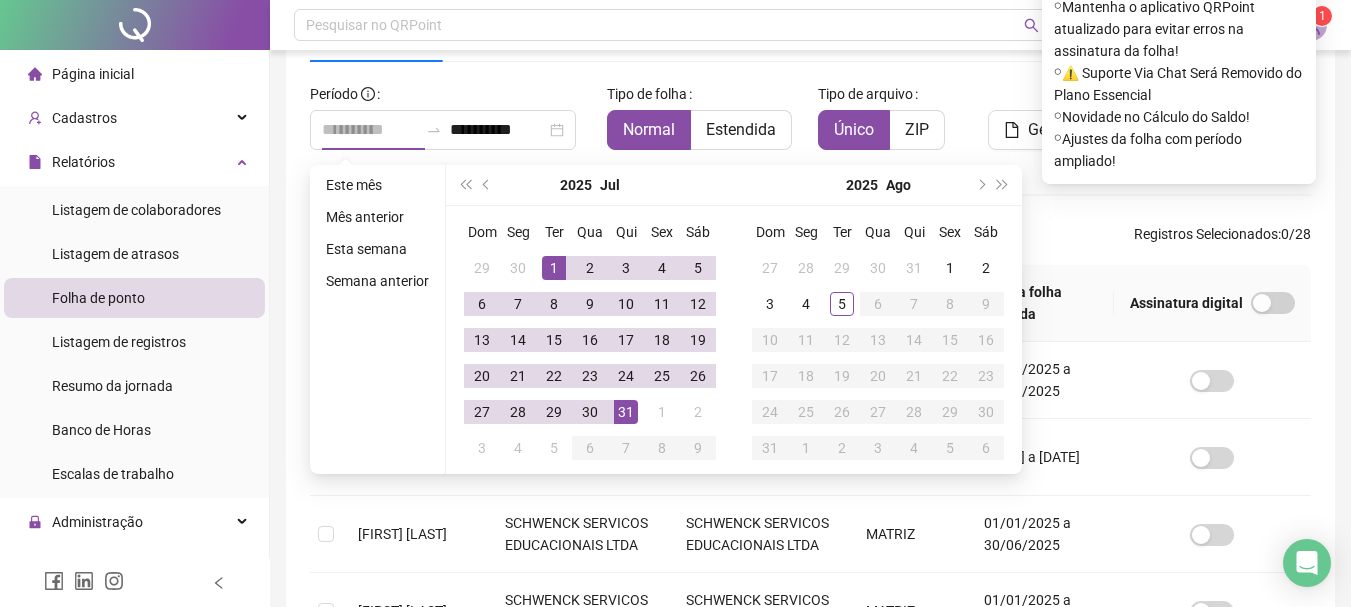 click on "31" at bounding box center (626, 412) 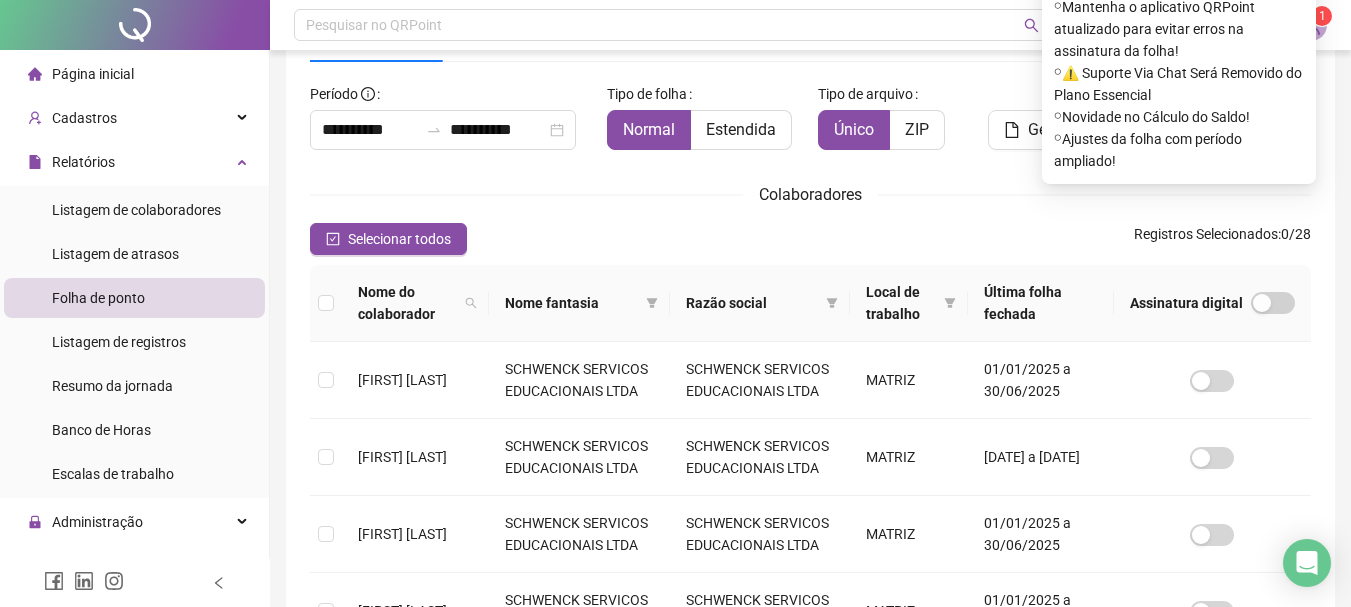 scroll, scrollTop: 16, scrollLeft: 0, axis: vertical 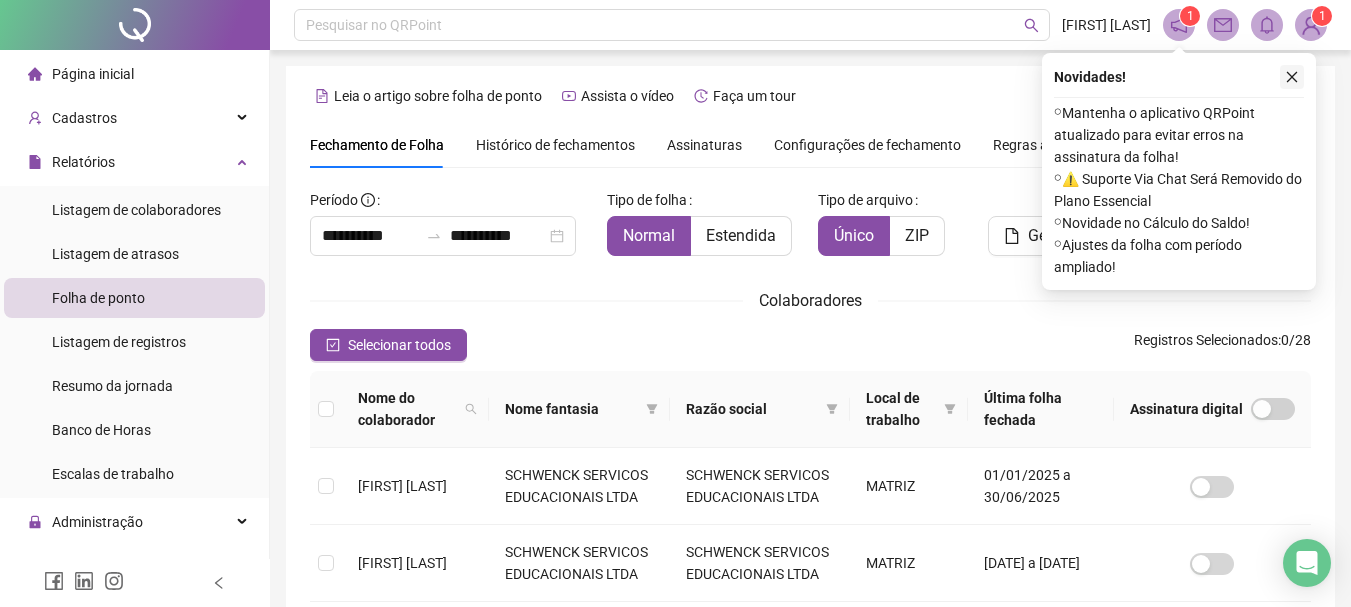 click 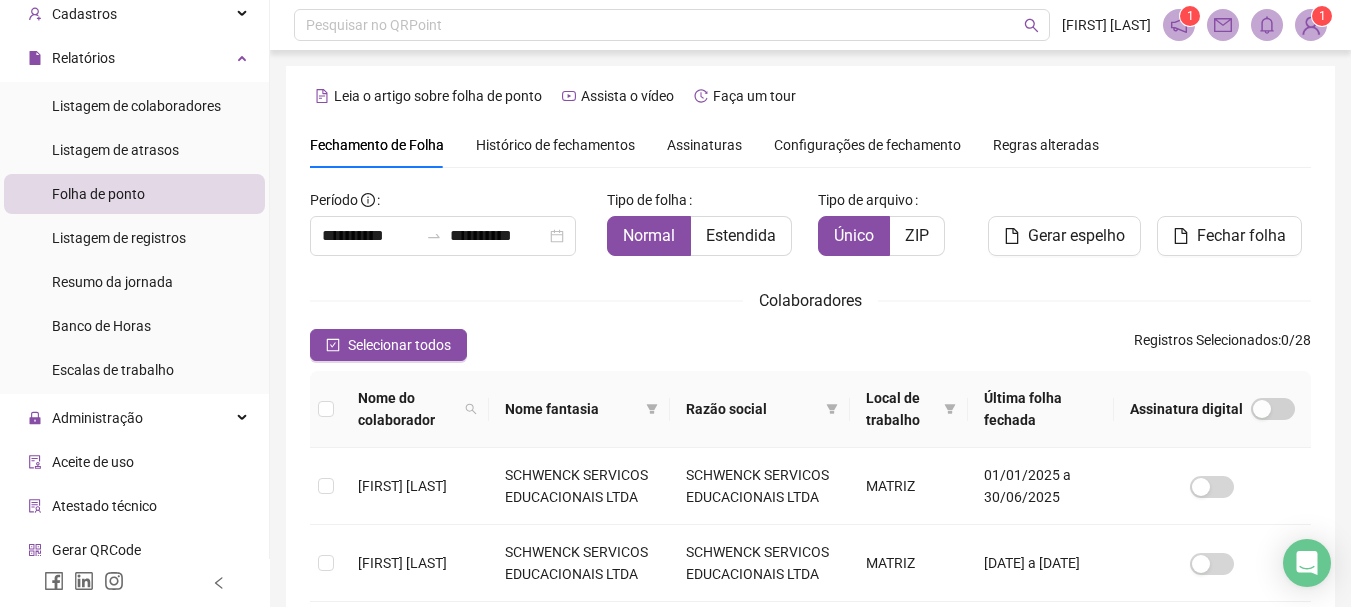scroll, scrollTop: 159, scrollLeft: 0, axis: vertical 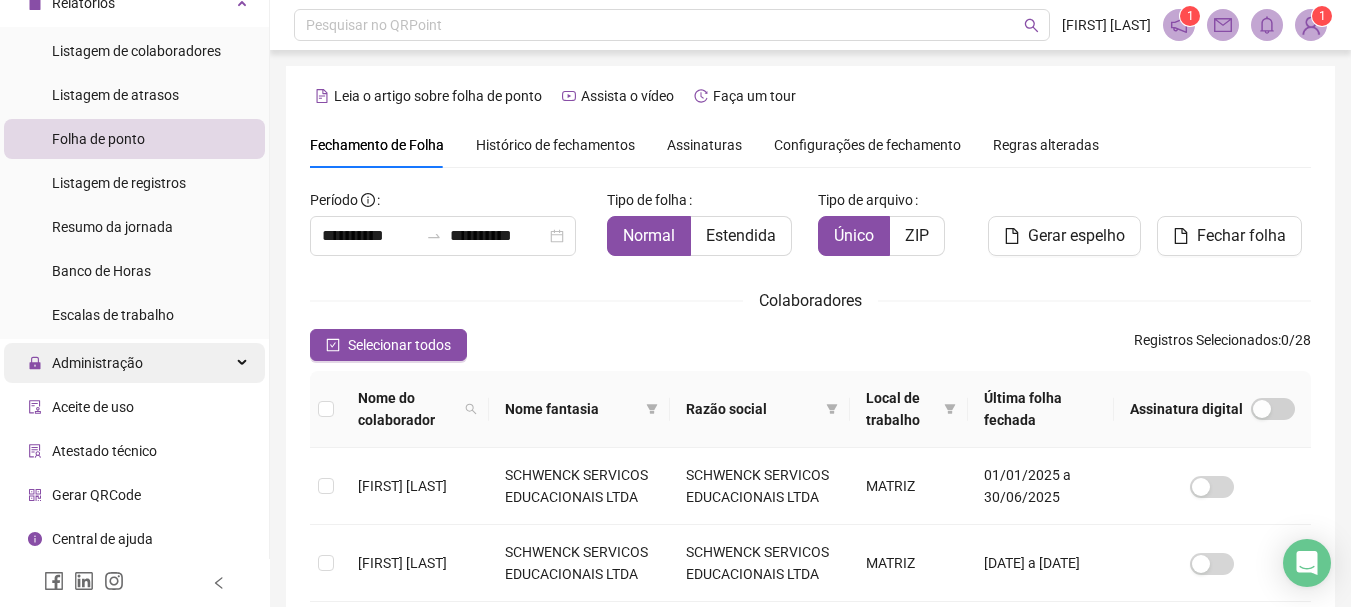 click on "Administração" at bounding box center (97, 363) 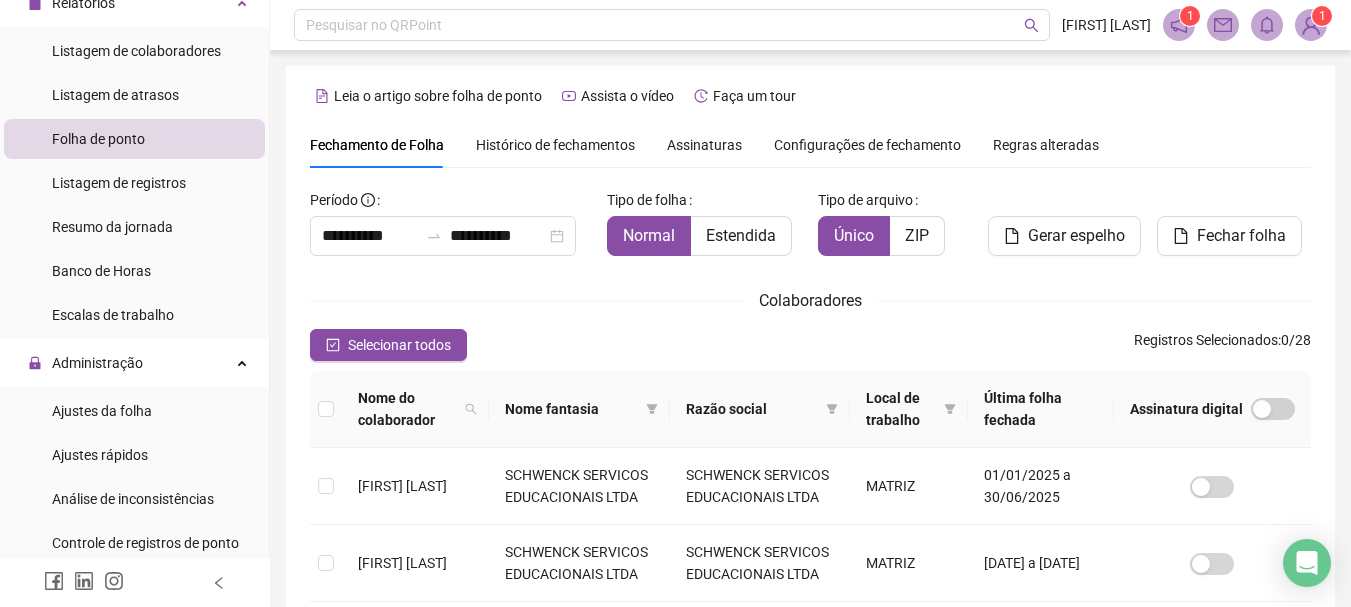 click on "Ajustes da folha Ajustes rápidos Análise de inconsistências Controle de registros de ponto Gestão de solicitações Ocorrências Validar protocolo Link para Registro Rápido" at bounding box center [134, 565] 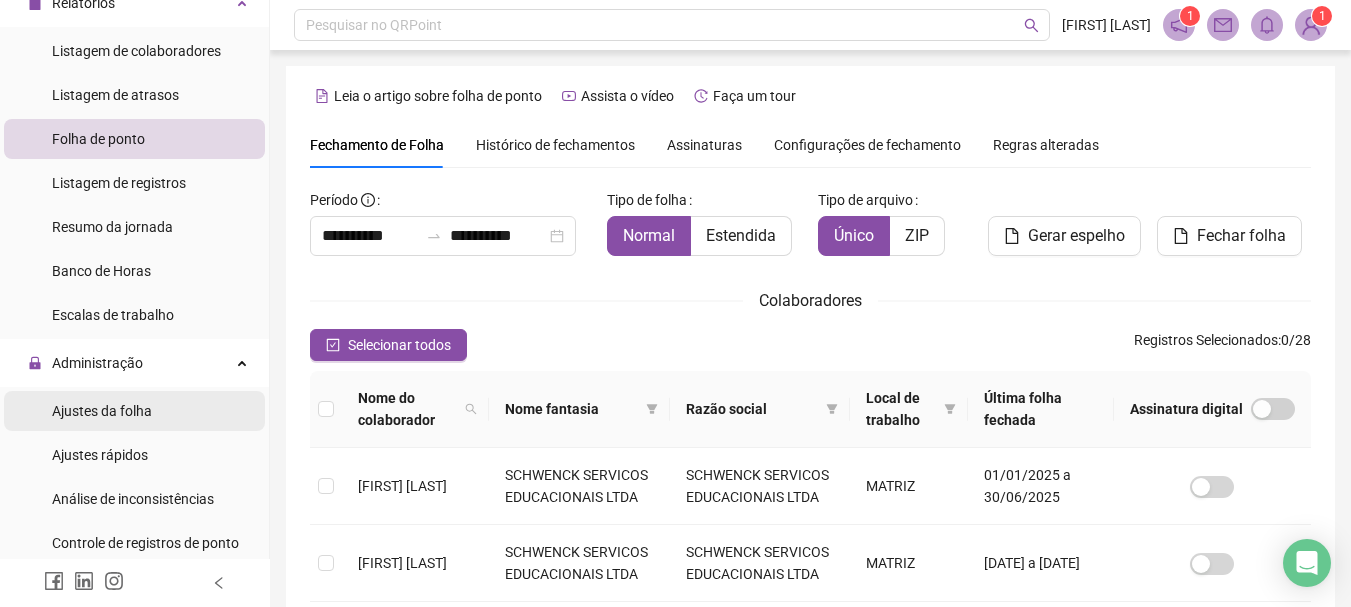 click on "Ajustes da folha" at bounding box center [102, 411] 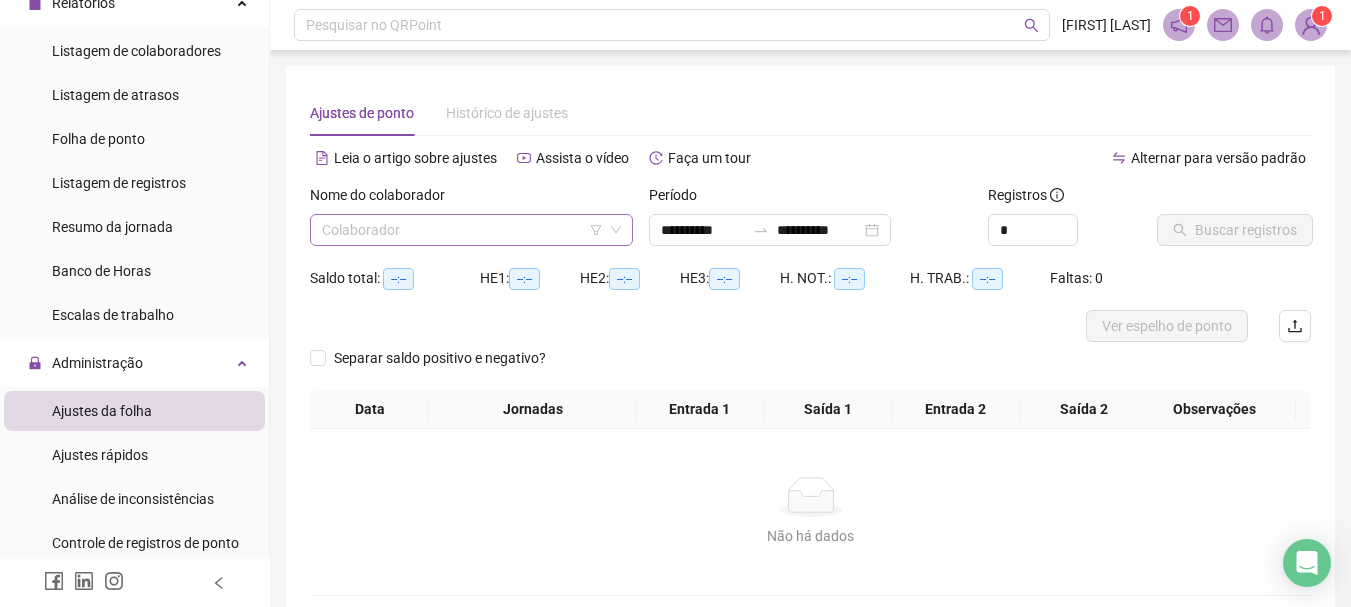 click at bounding box center [462, 230] 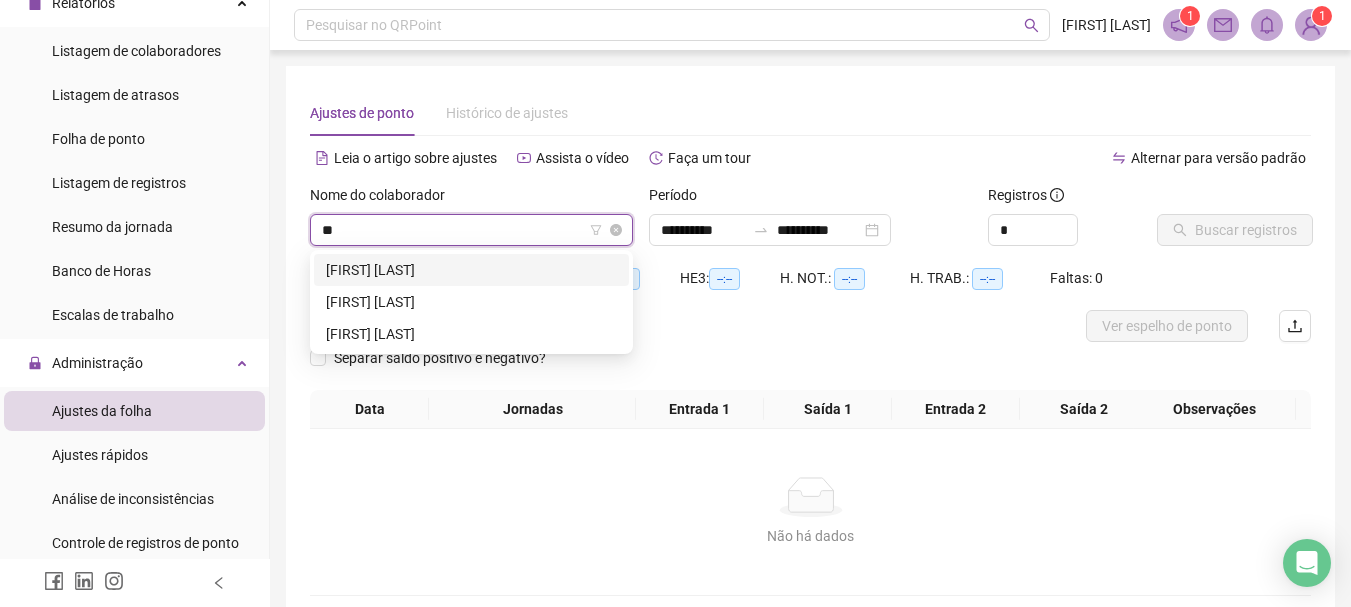 type on "***" 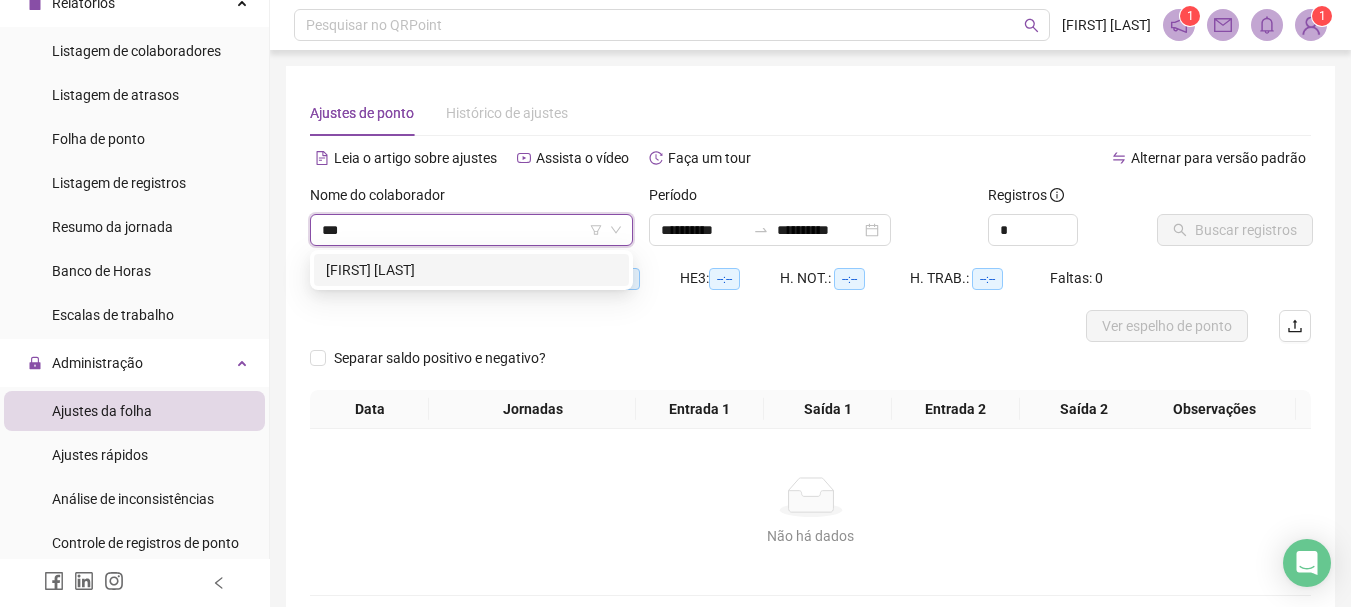 click on "[FIRST] [LAST]" at bounding box center [471, 270] 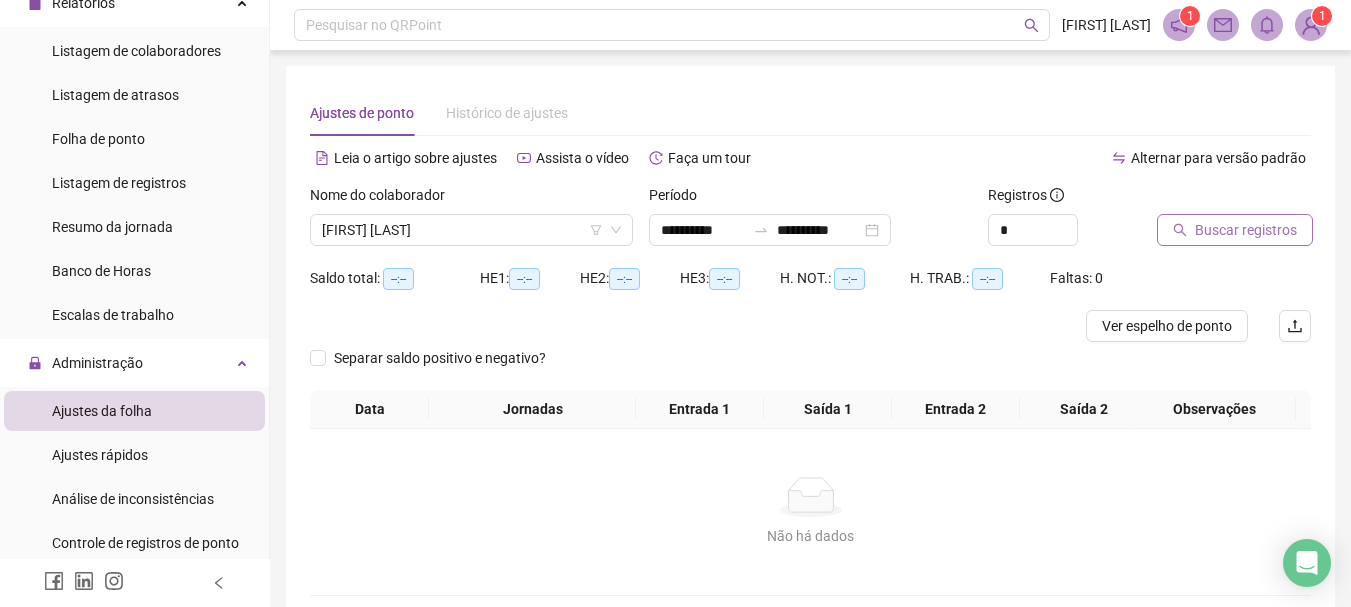 click on "Buscar registros" at bounding box center (1246, 230) 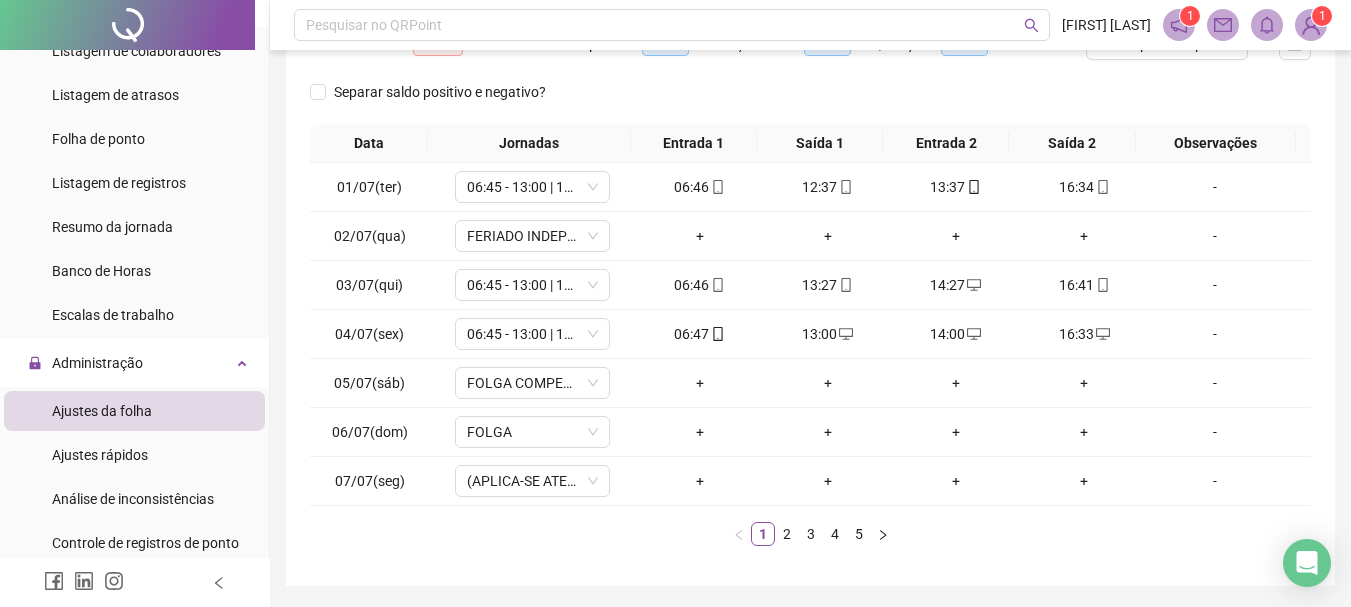 scroll, scrollTop: 287, scrollLeft: 0, axis: vertical 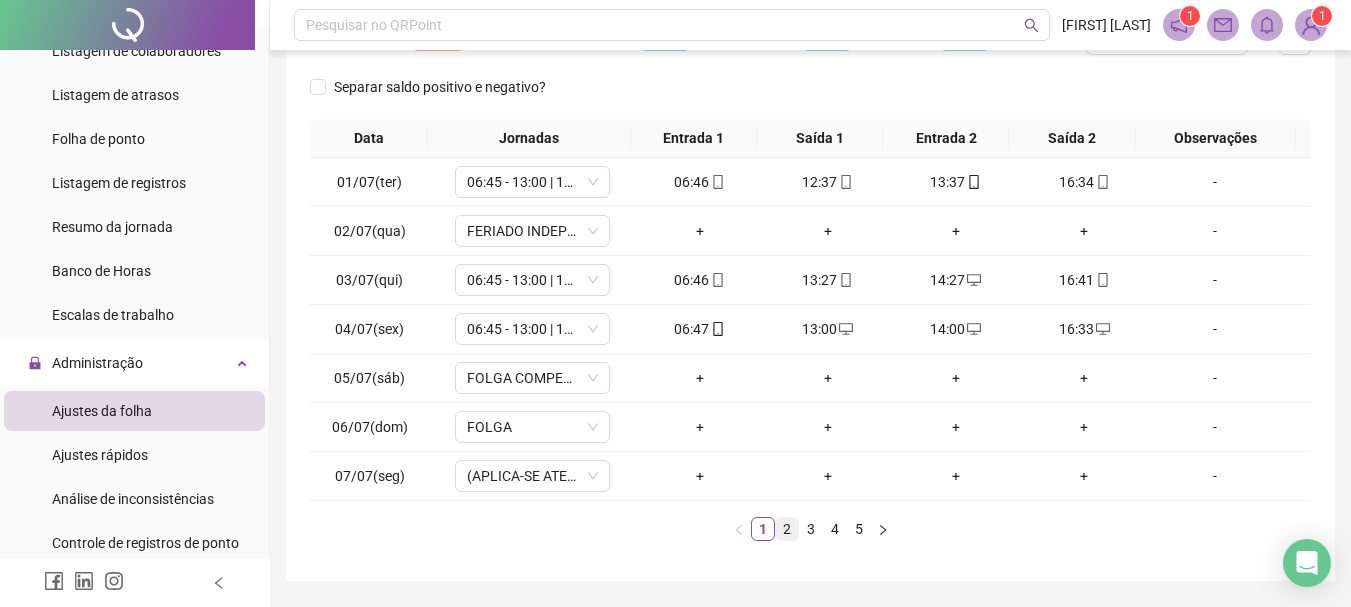 click on "2" at bounding box center [787, 529] 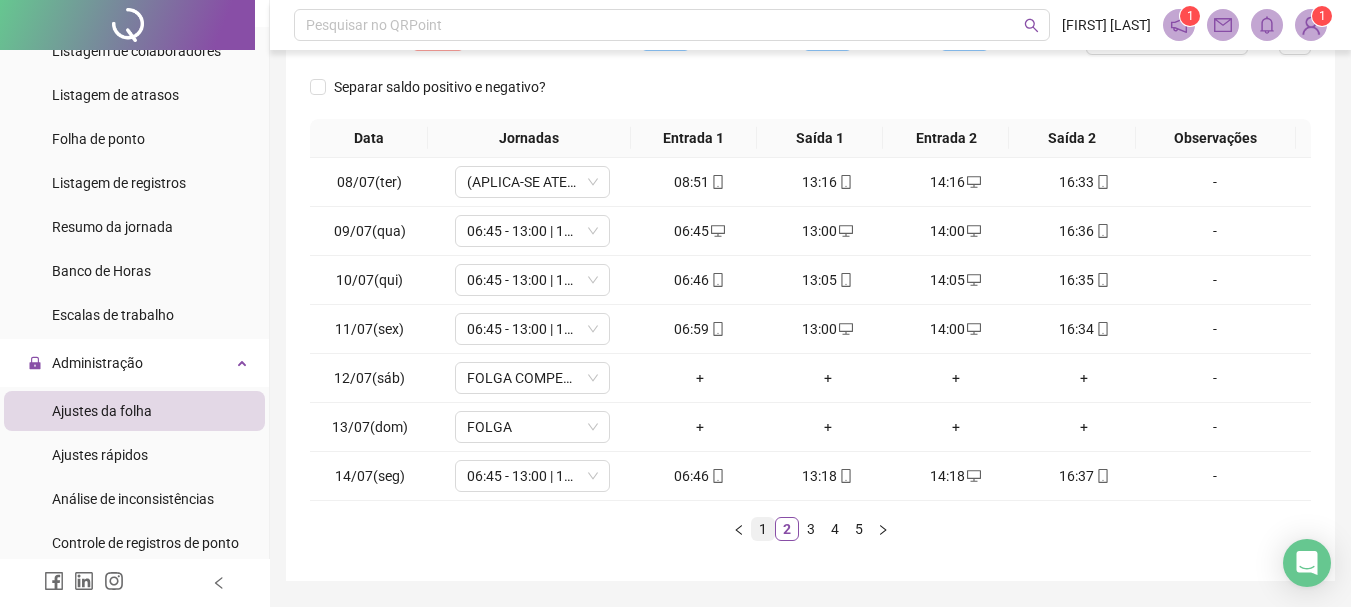 click on "1" at bounding box center (763, 529) 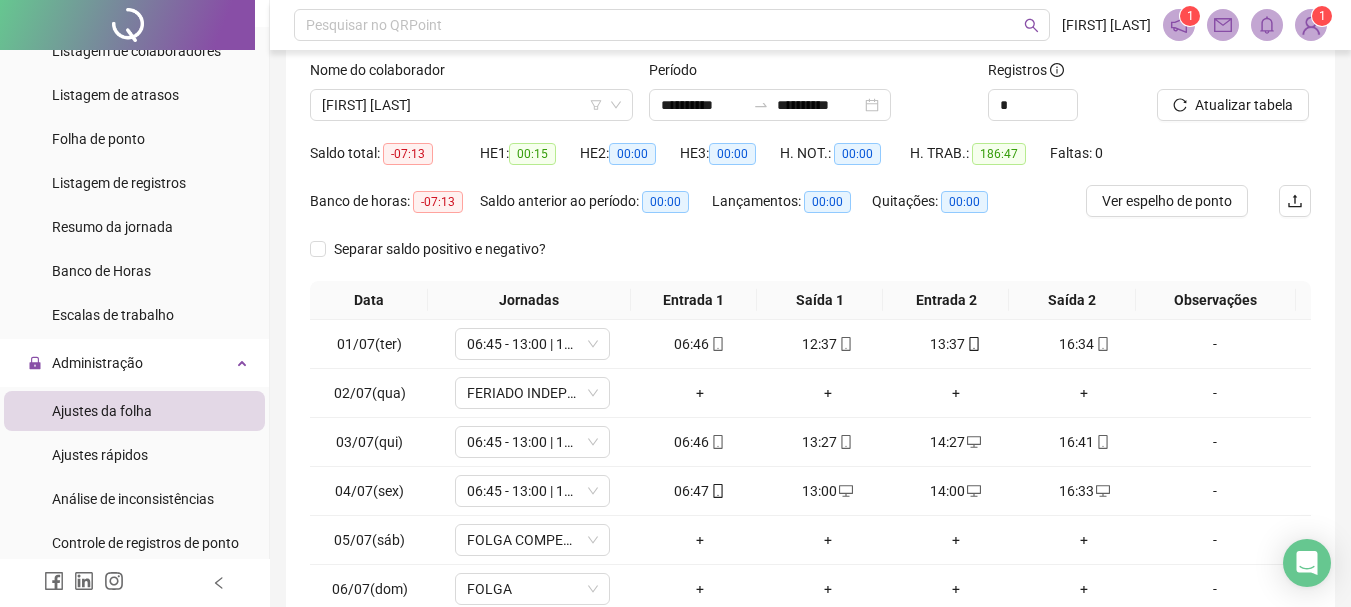 scroll, scrollTop: 103, scrollLeft: 0, axis: vertical 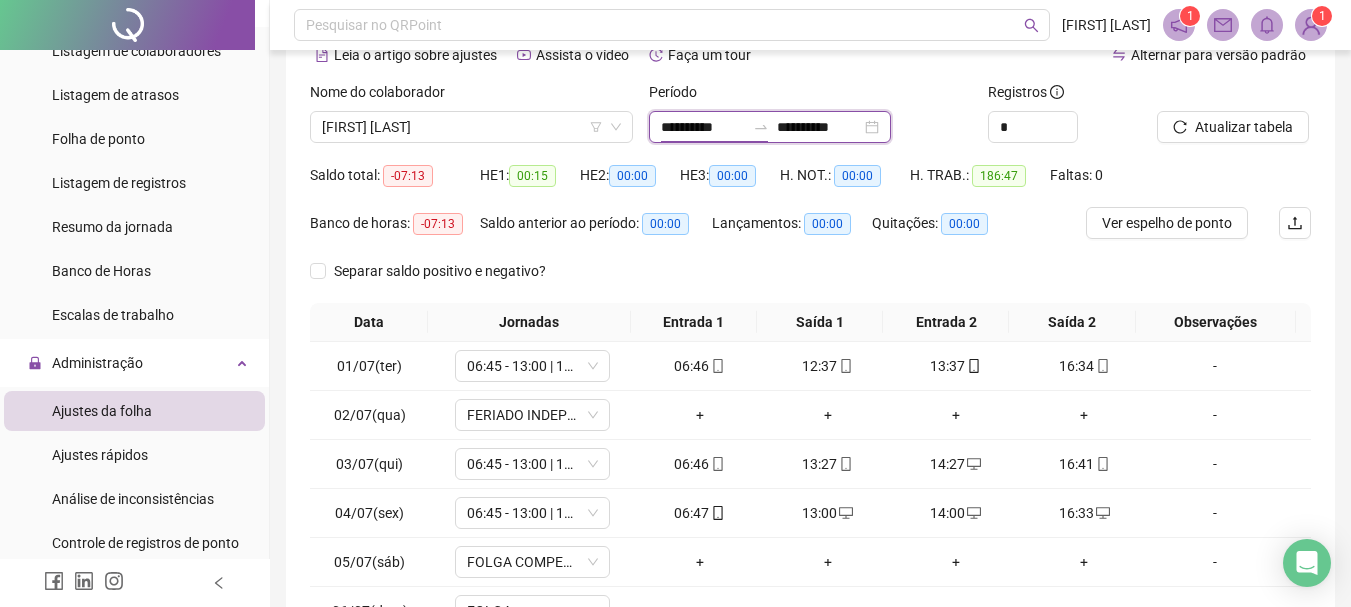 click on "**********" at bounding box center [703, 127] 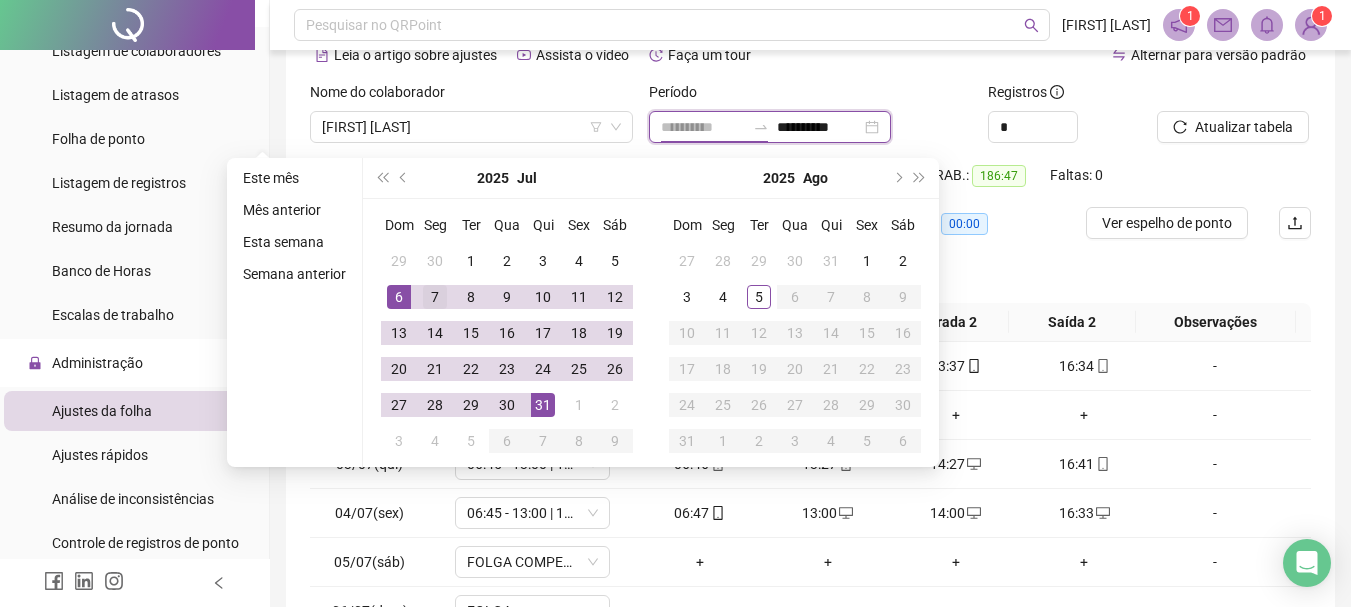 type on "**********" 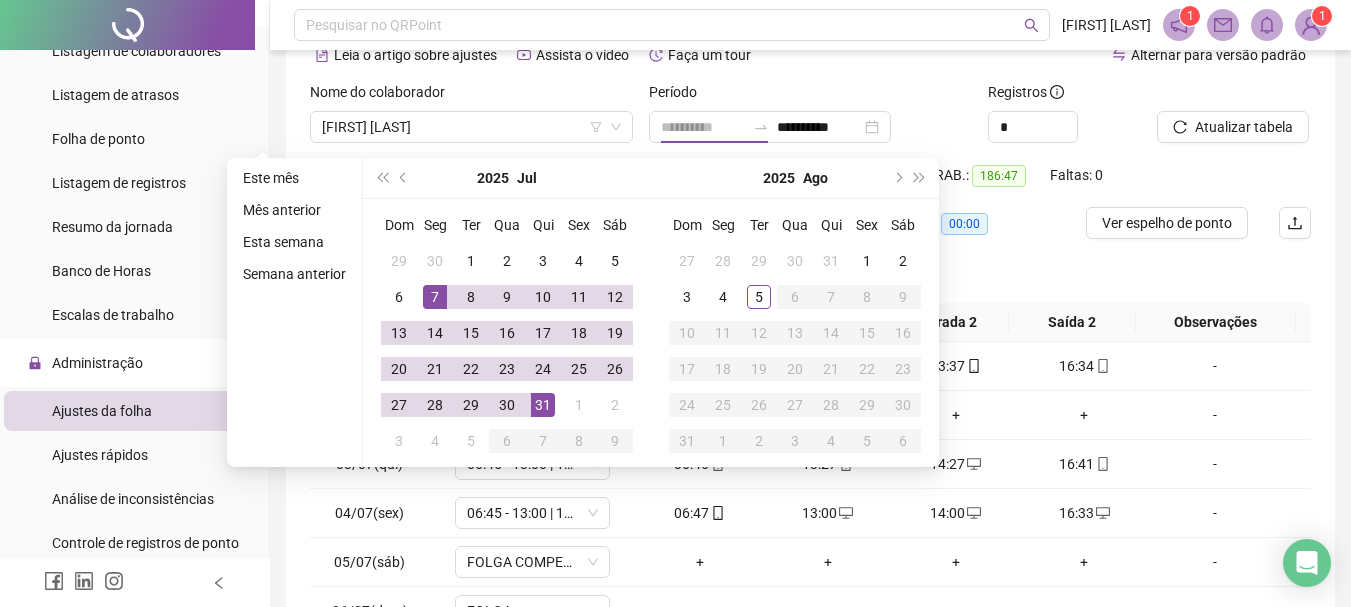 click on "7" at bounding box center [435, 297] 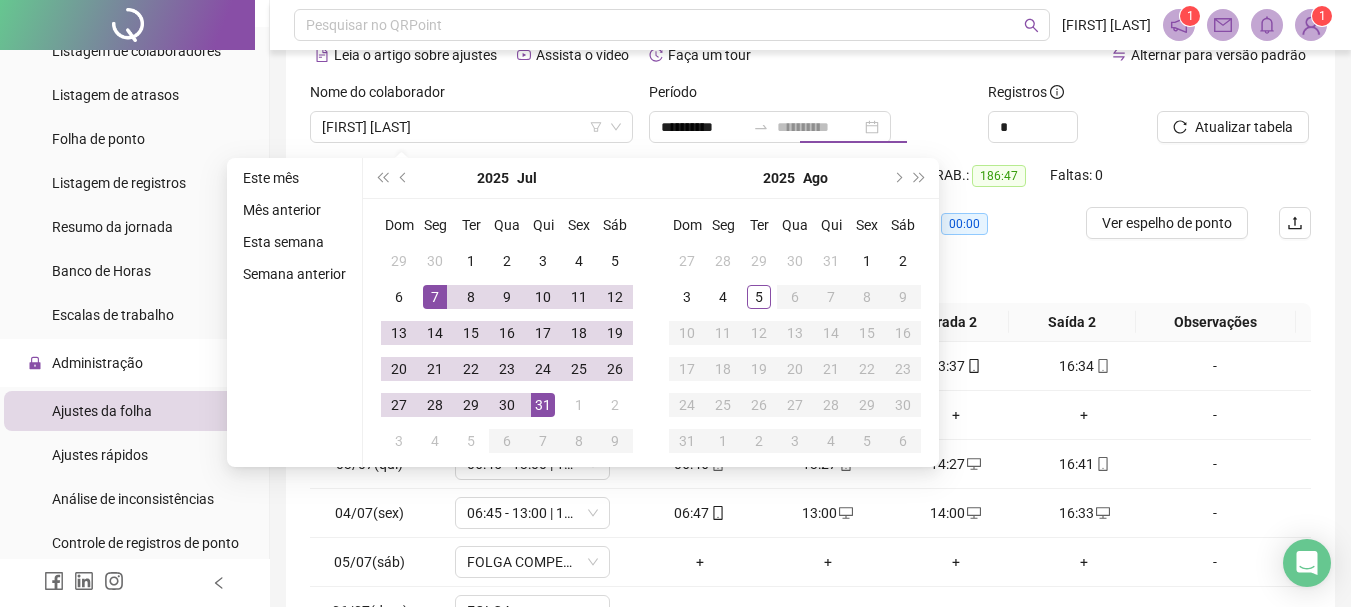 click on "7" at bounding box center [435, 297] 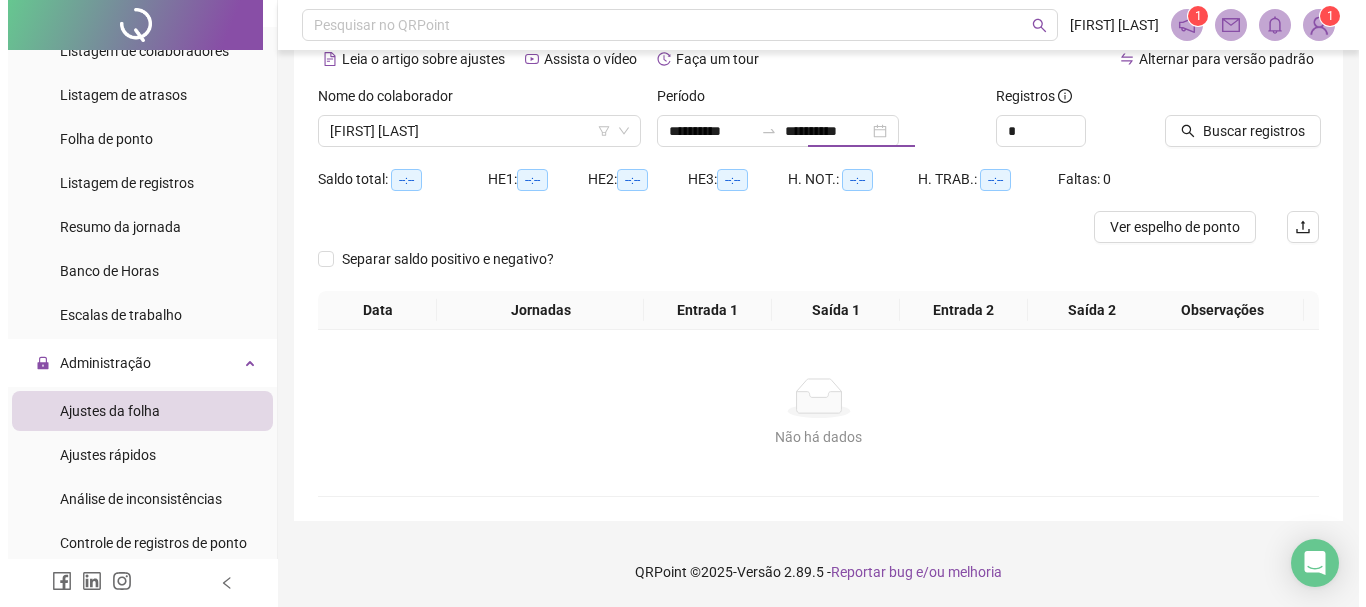 scroll, scrollTop: 99, scrollLeft: 0, axis: vertical 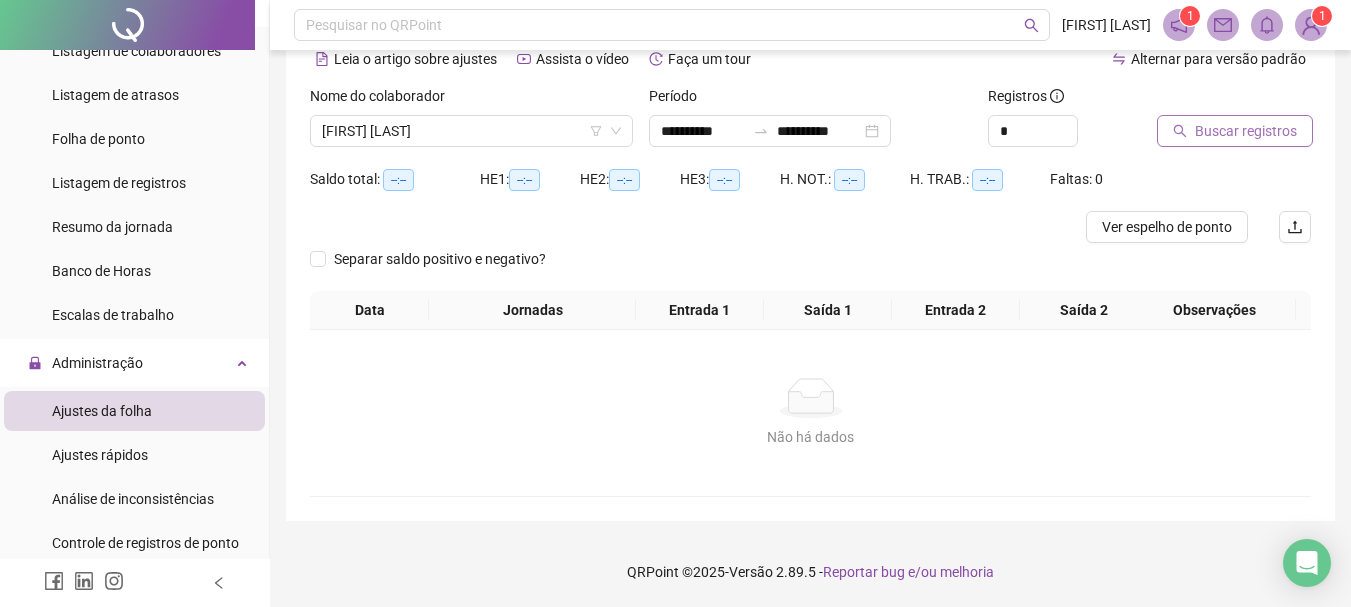 click on "Buscar registros" at bounding box center (1246, 131) 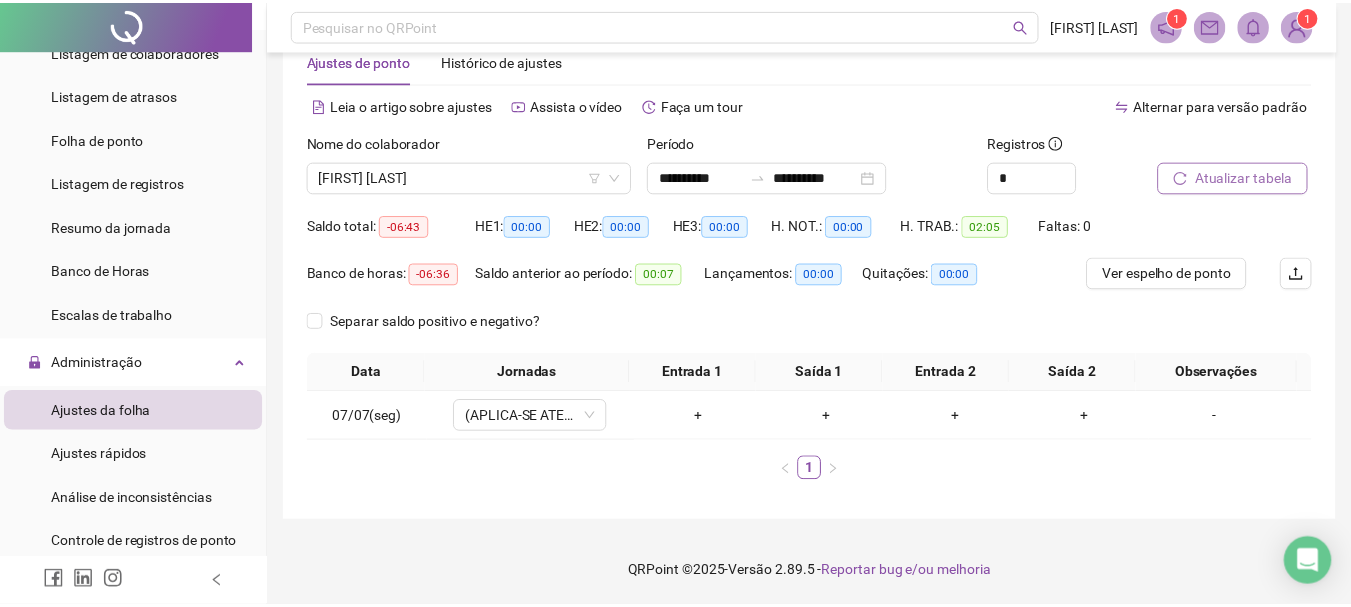 scroll, scrollTop: 53, scrollLeft: 0, axis: vertical 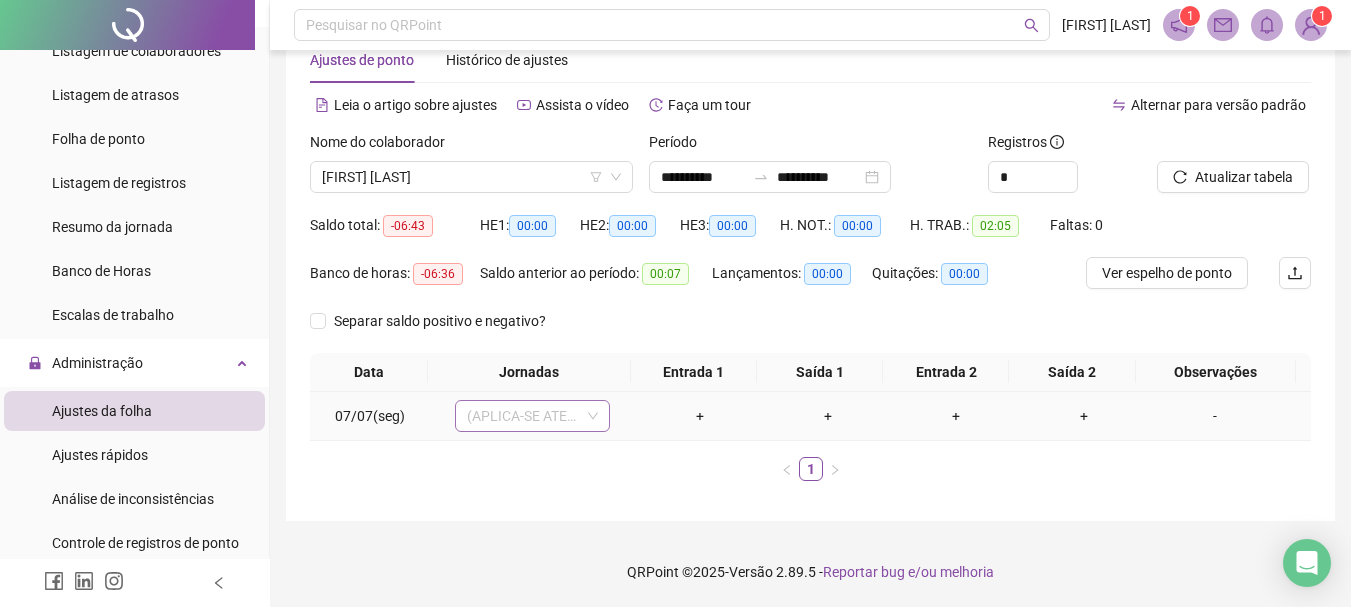 click on "(APLICA-SE ATESTADO)" at bounding box center (532, 416) 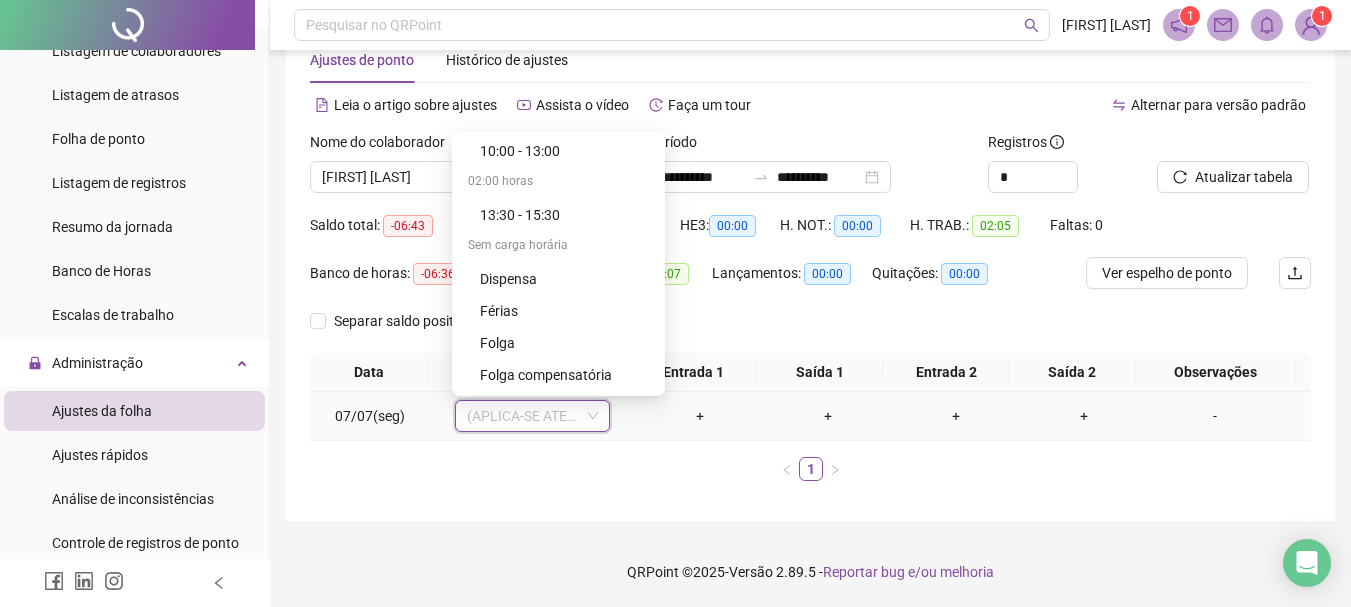 scroll, scrollTop: 1984, scrollLeft: 0, axis: vertical 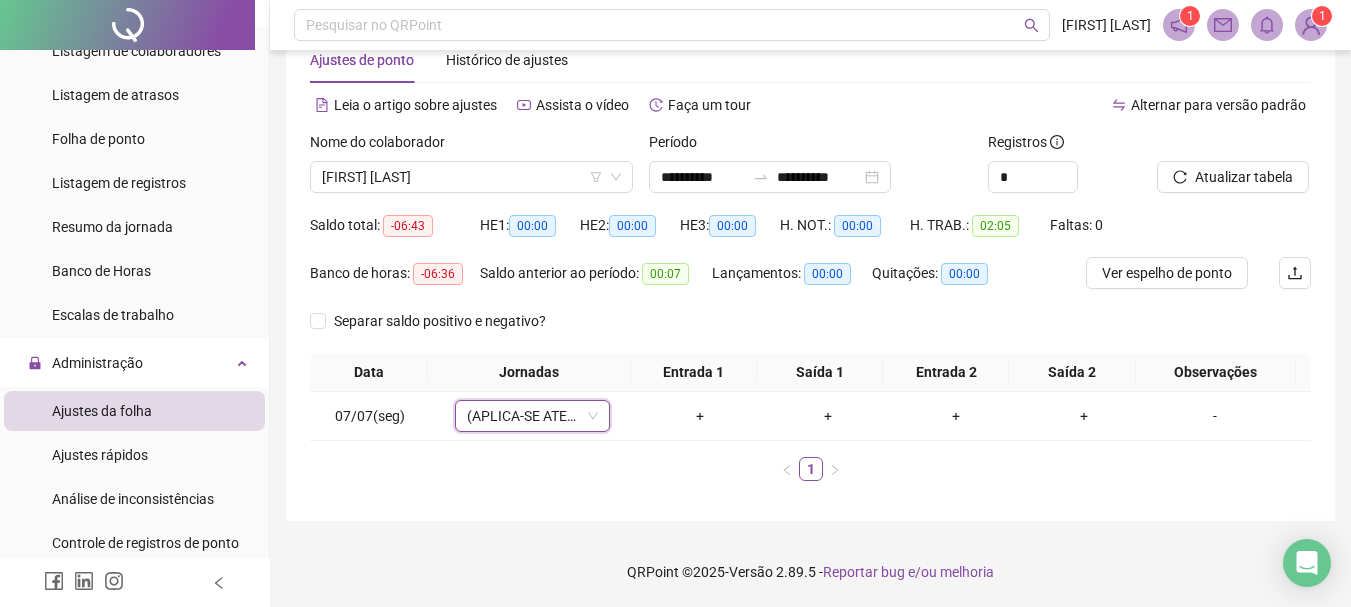 click on "1" at bounding box center [810, 469] 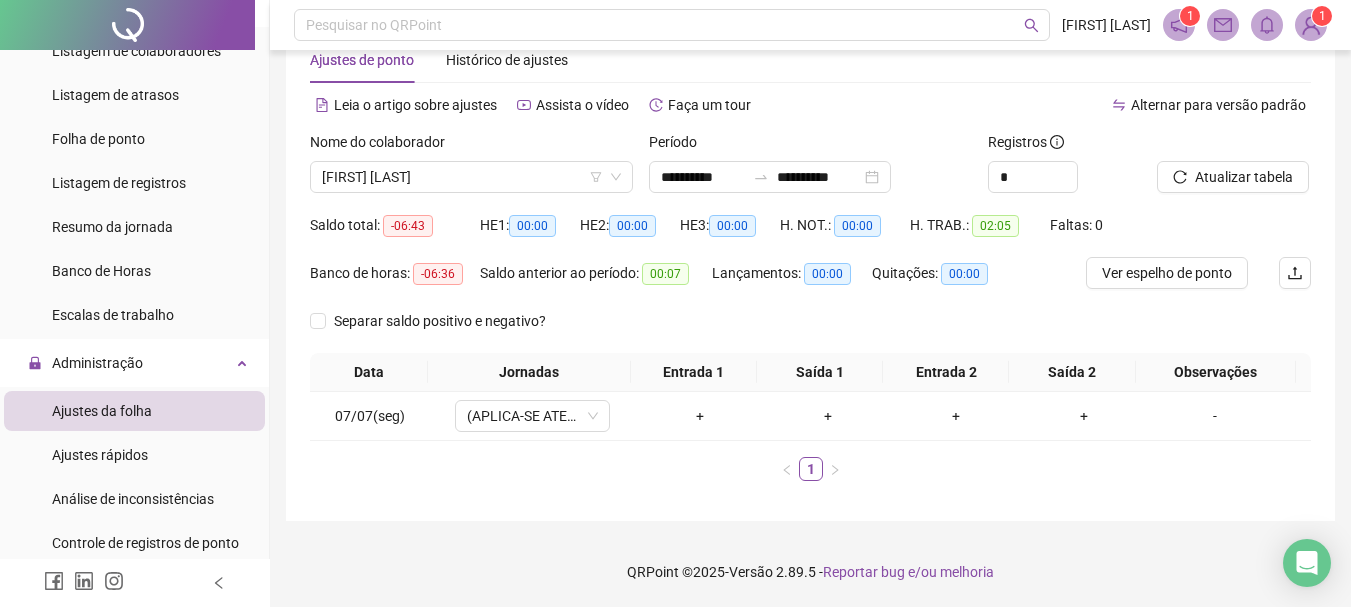 click on "**********" at bounding box center (810, 170) 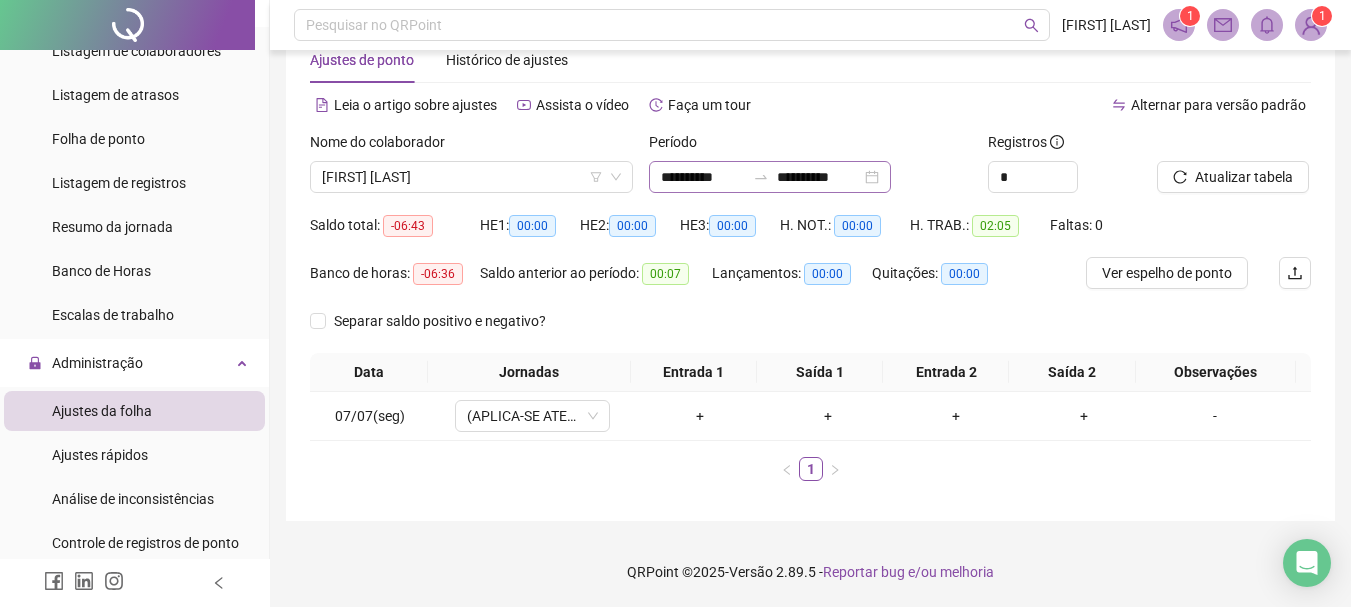 click on "**********" at bounding box center [770, 177] 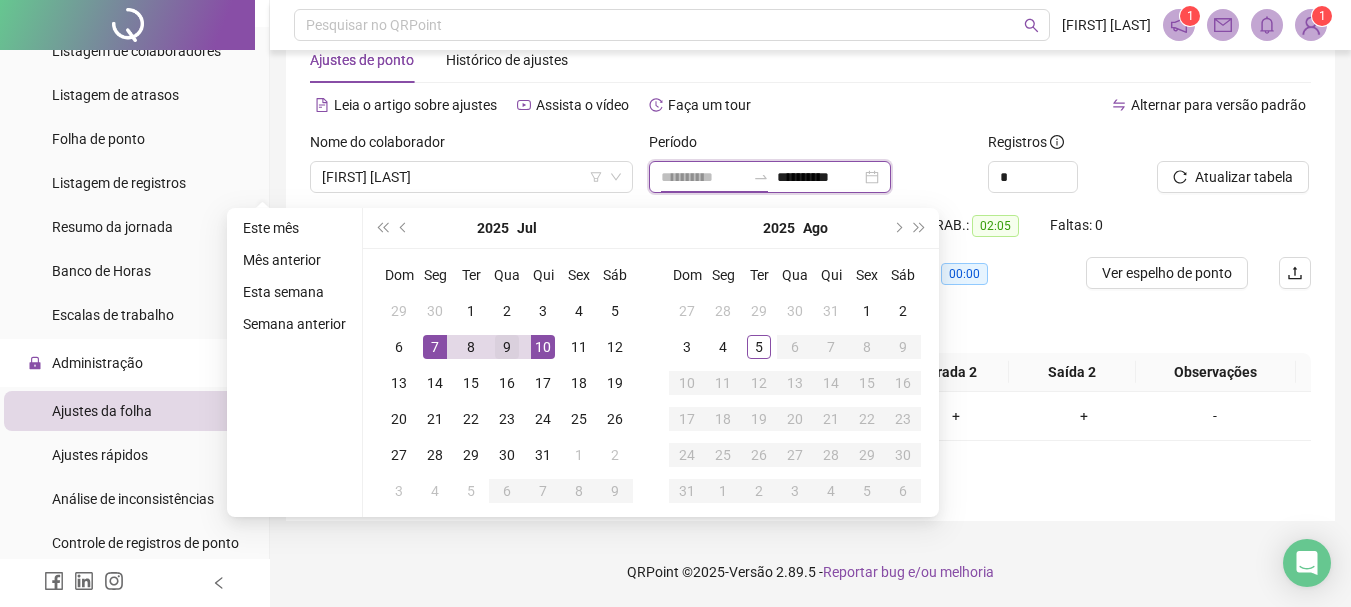 type on "**********" 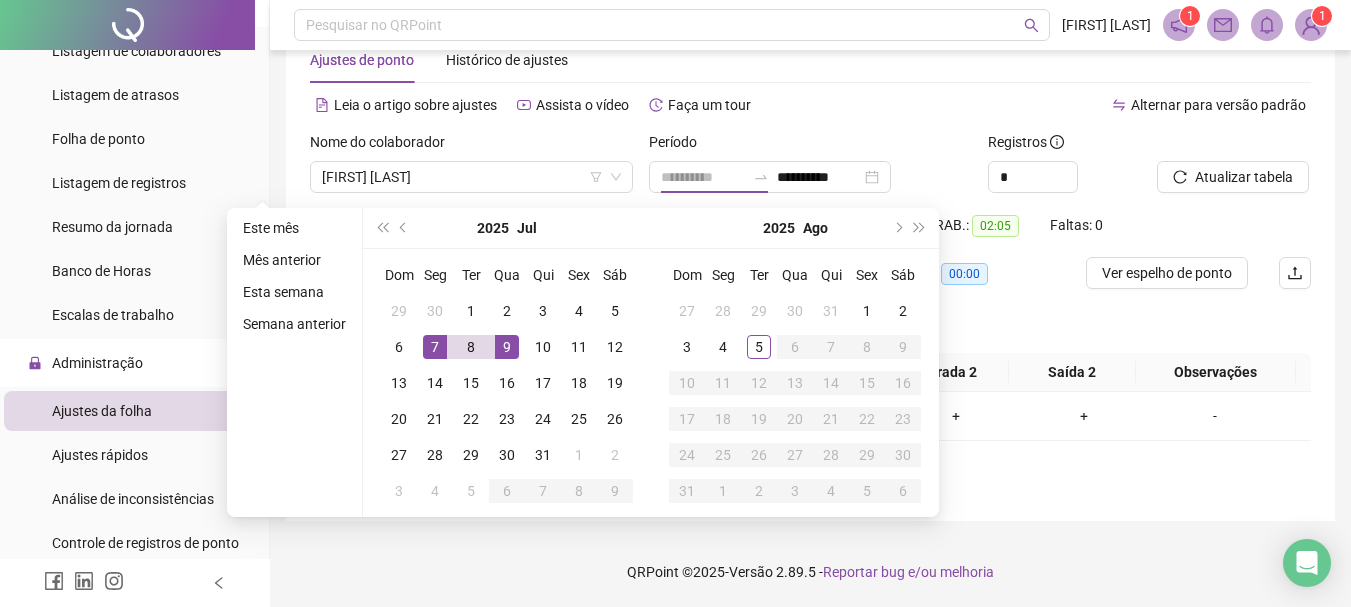 click on "9" at bounding box center (507, 347) 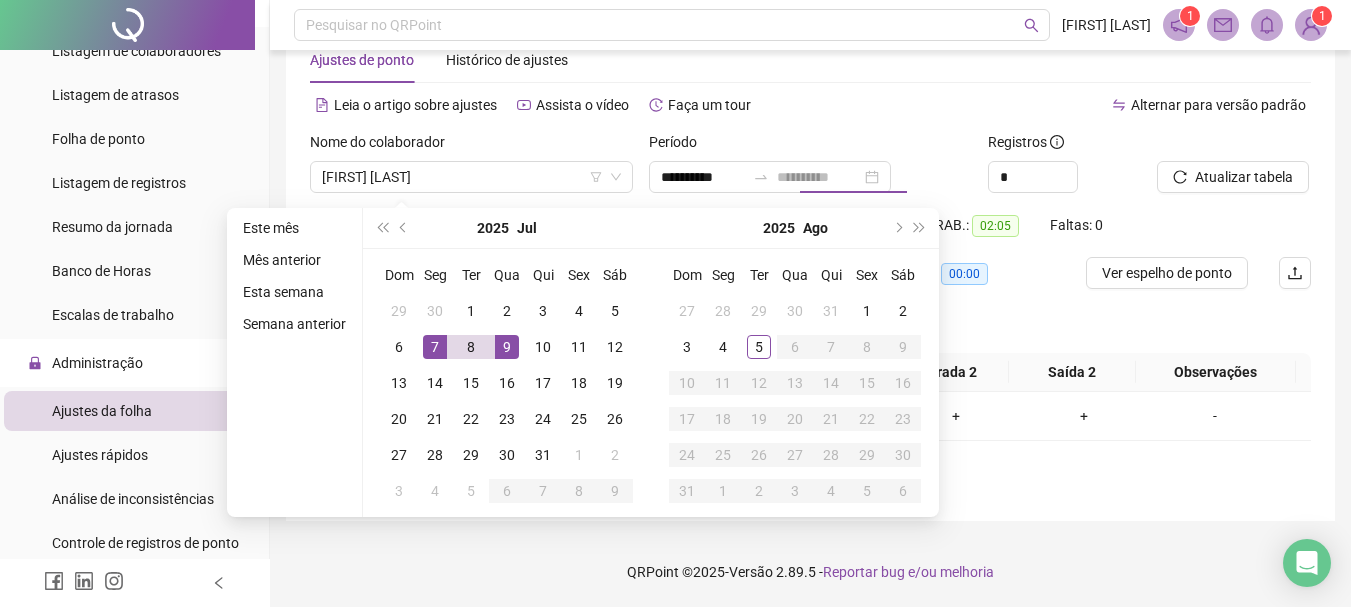click on "9" at bounding box center [507, 347] 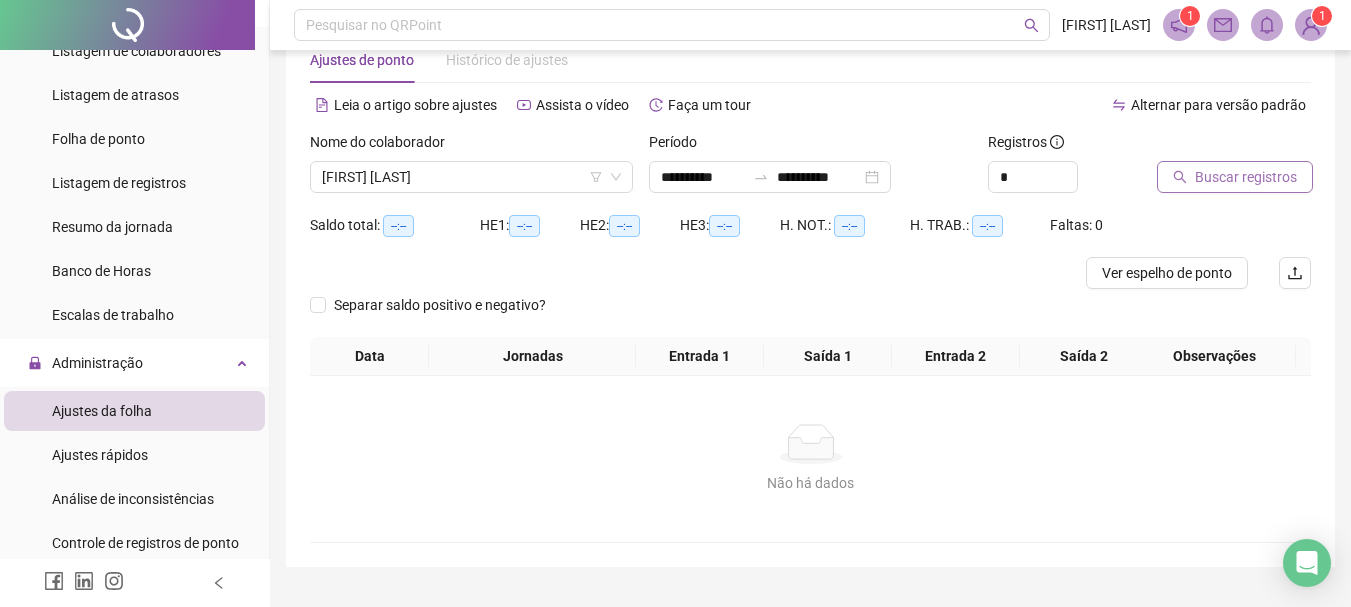 click on "Buscar registros" at bounding box center (1246, 177) 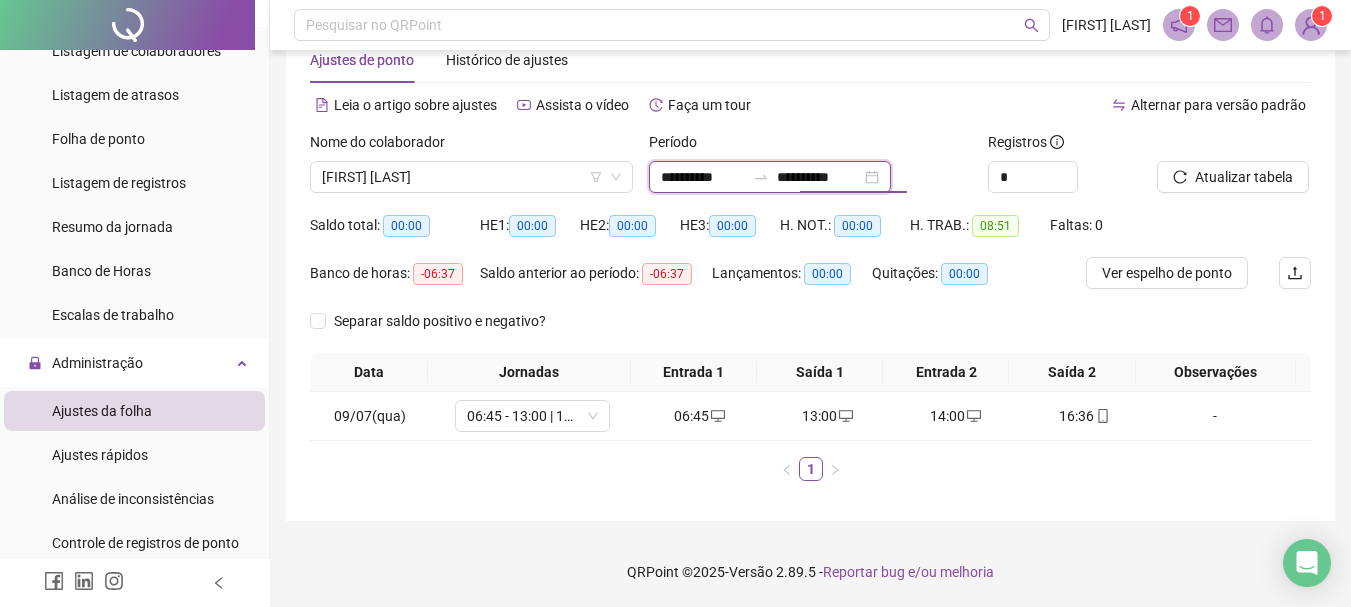 click on "**********" at bounding box center [819, 177] 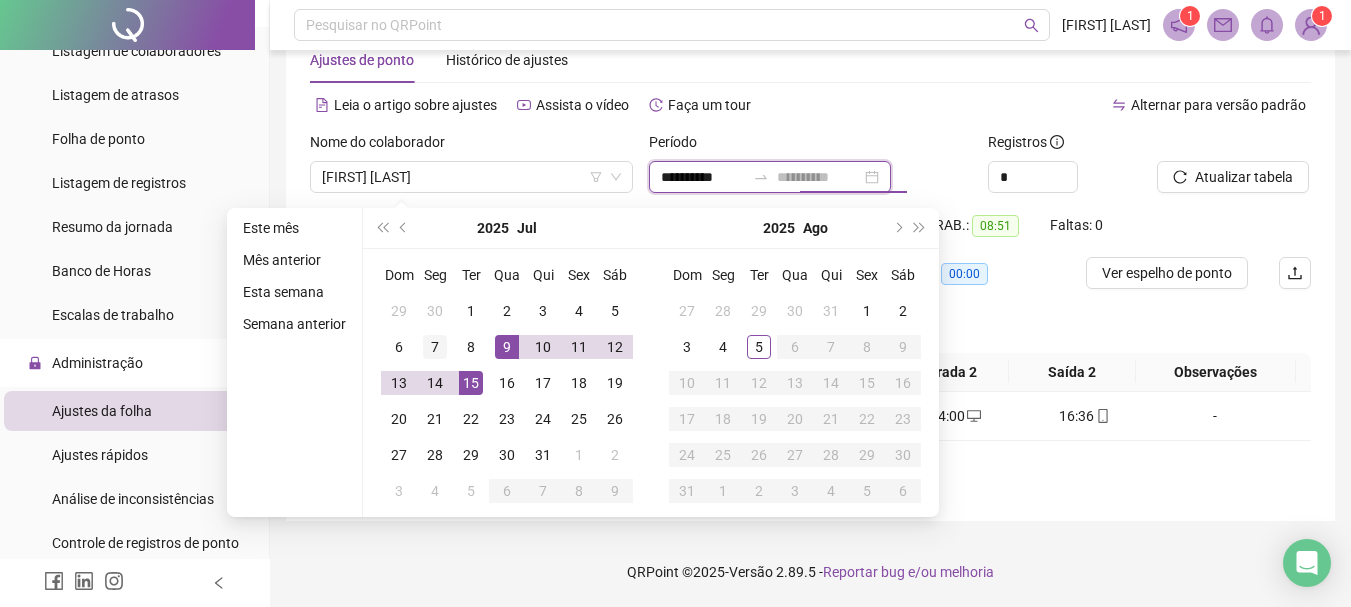 type on "**********" 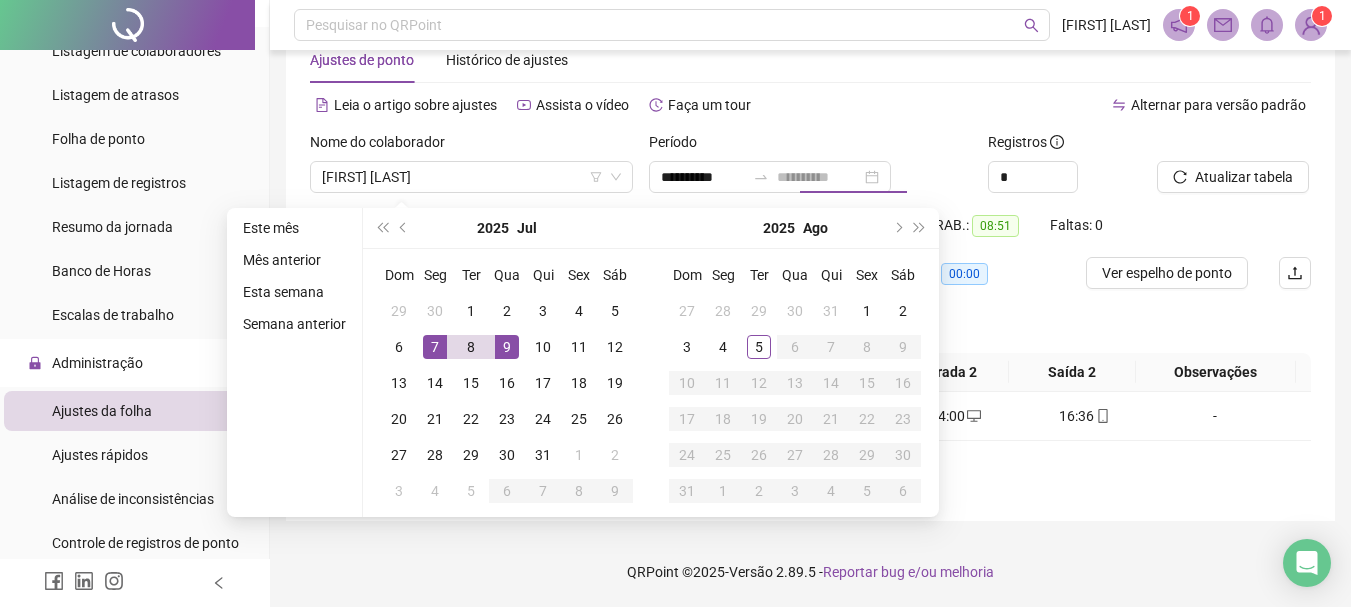 click on "7" at bounding box center [435, 347] 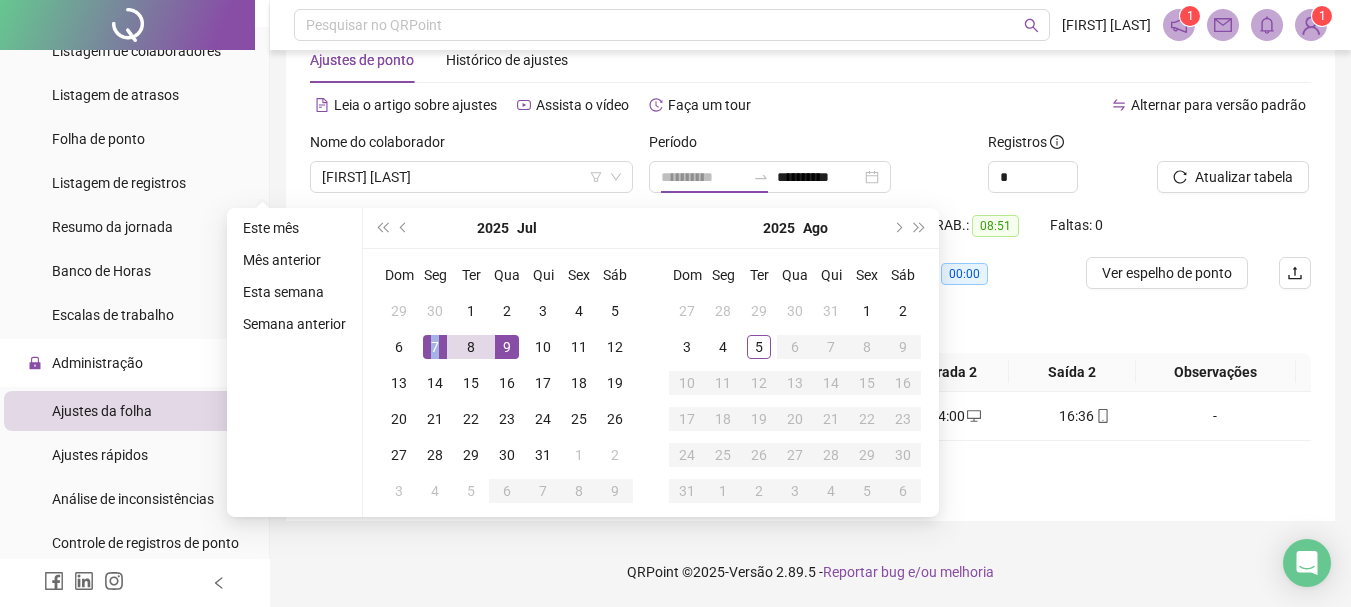 click on "7" at bounding box center [435, 347] 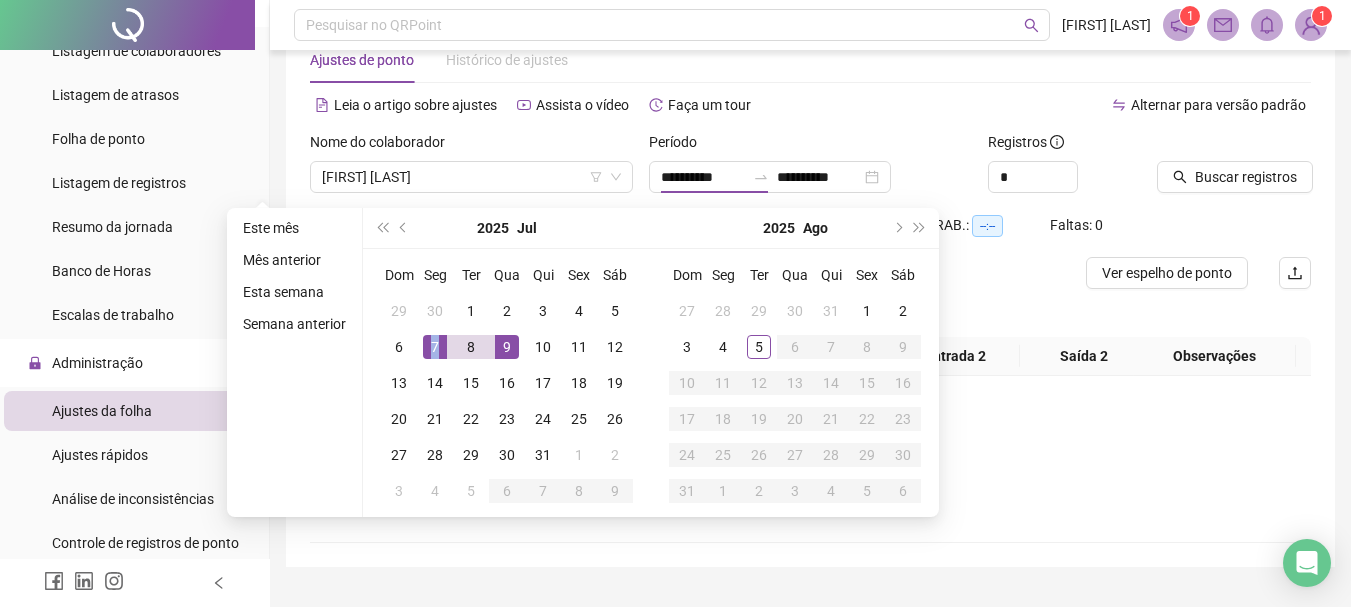 type on "**********" 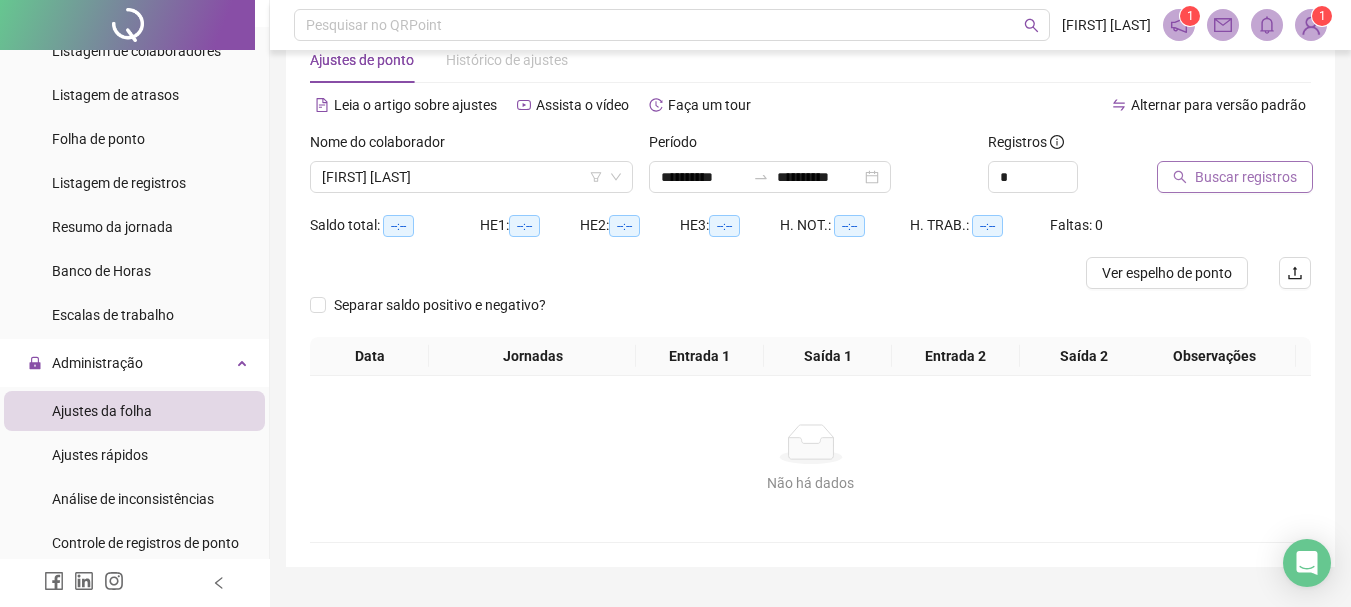 click on "Buscar registros" at bounding box center [1246, 177] 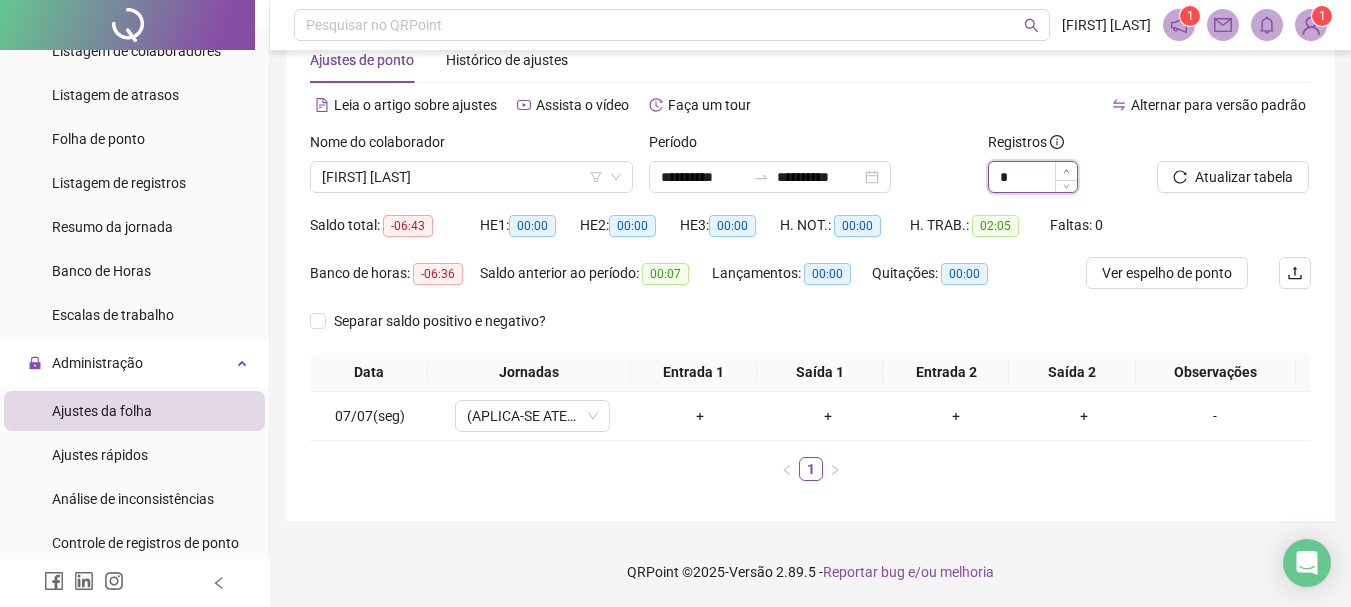 type on "*" 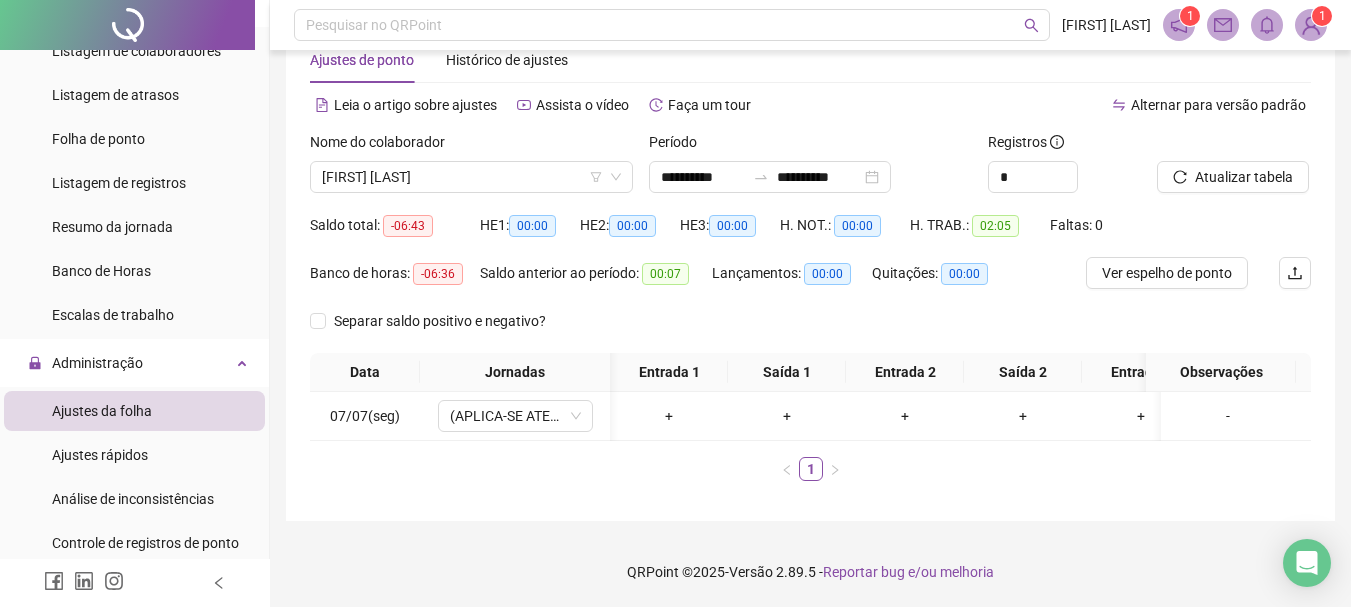 scroll, scrollTop: 0, scrollLeft: 110, axis: horizontal 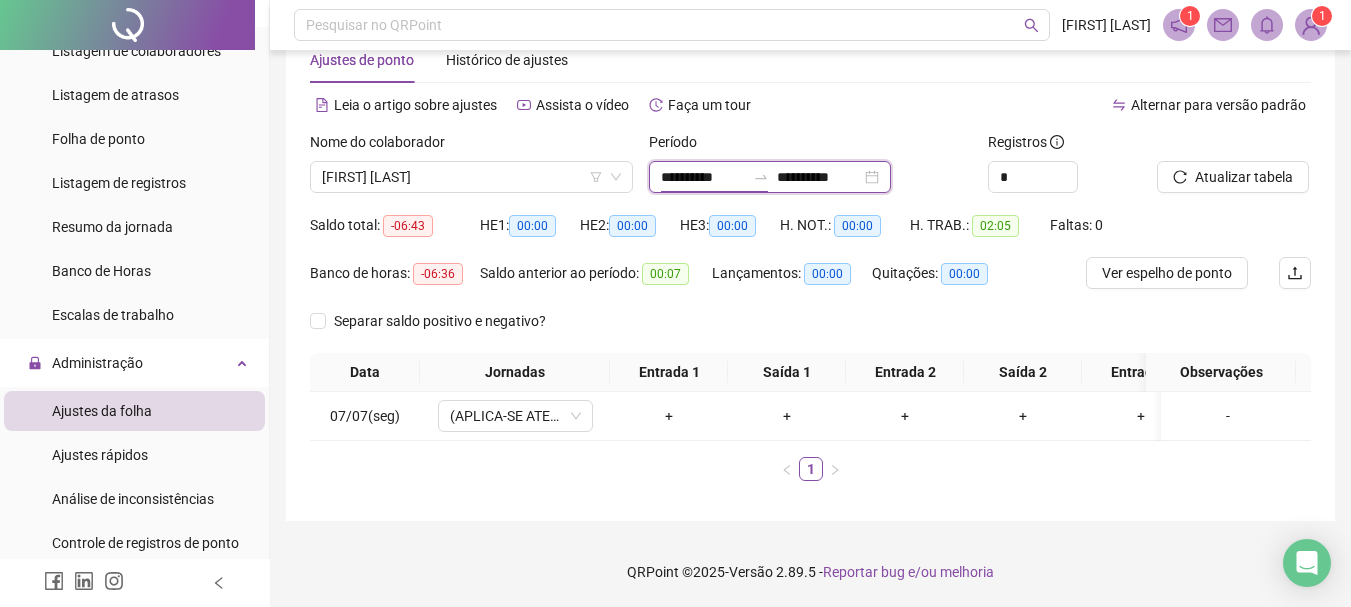 click on "**********" at bounding box center (703, 177) 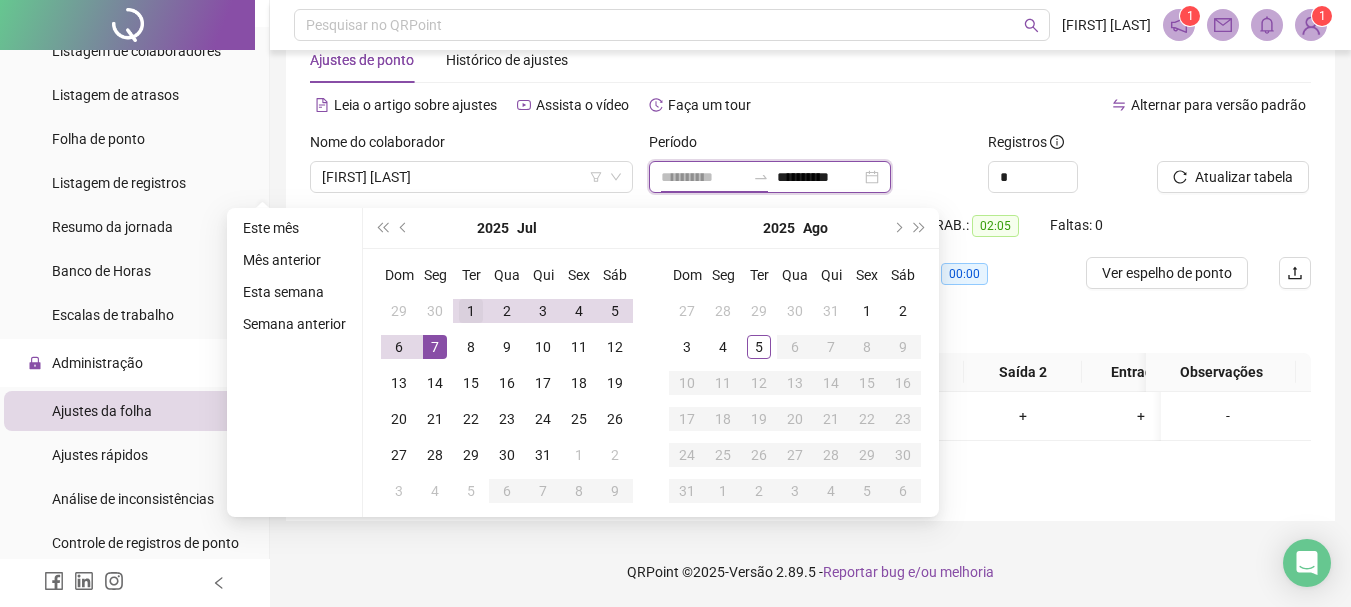 type on "**********" 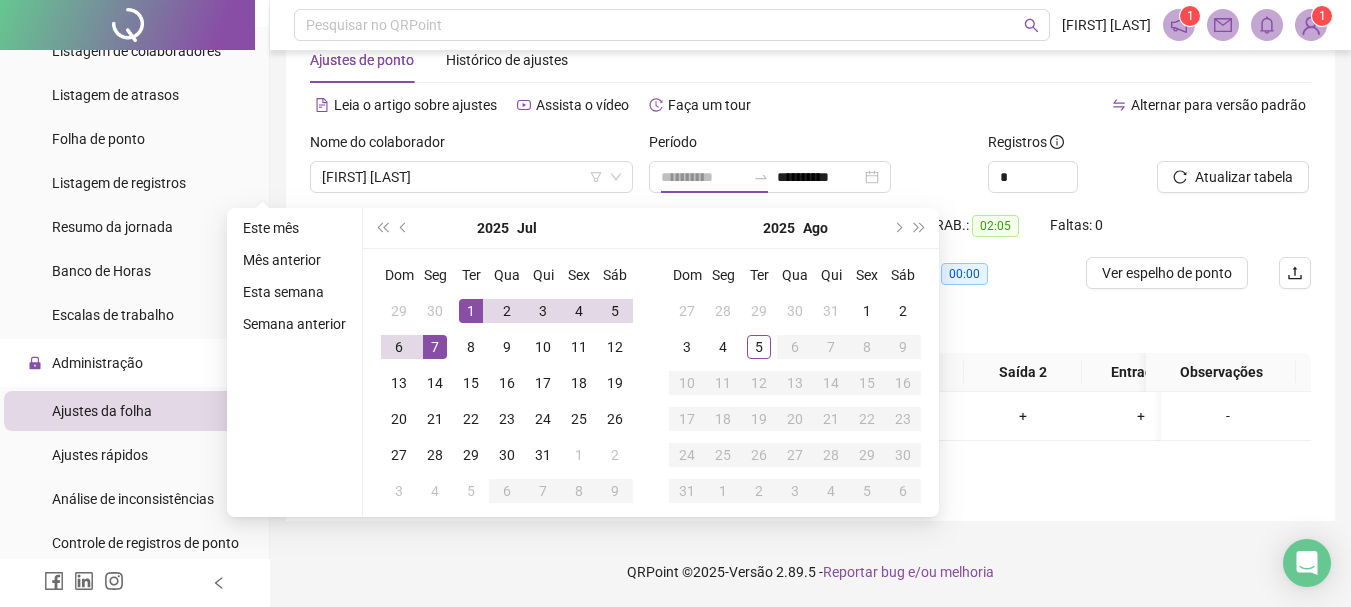 click on "1" at bounding box center [471, 311] 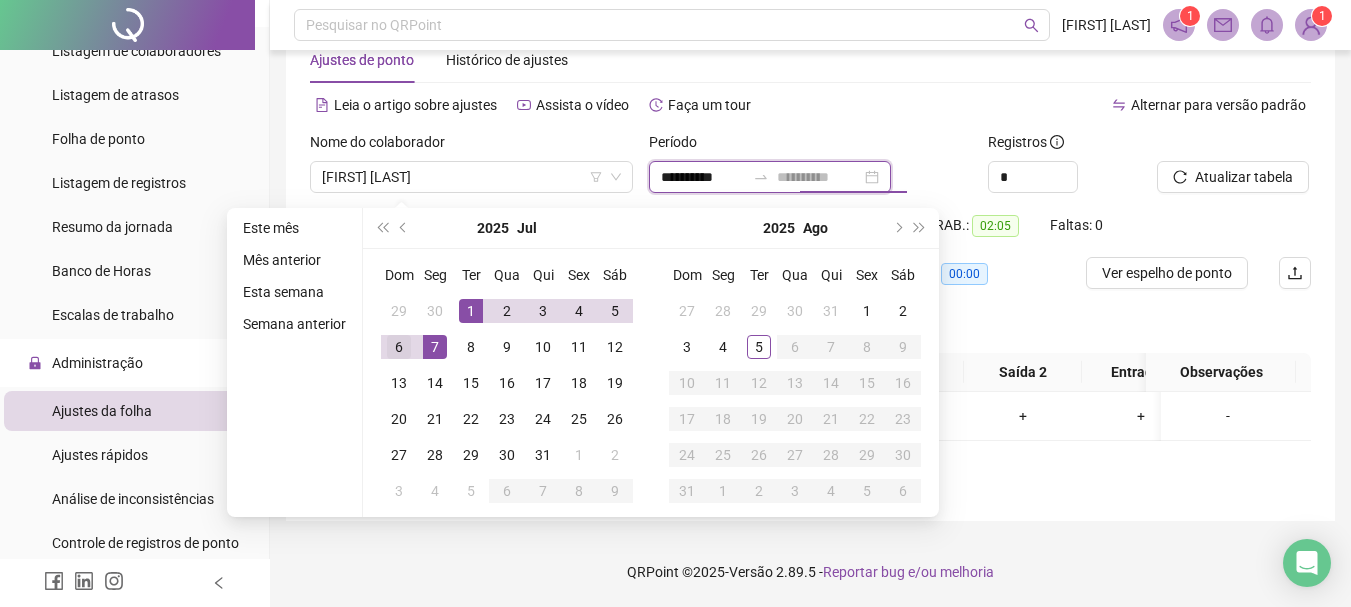 type on "**********" 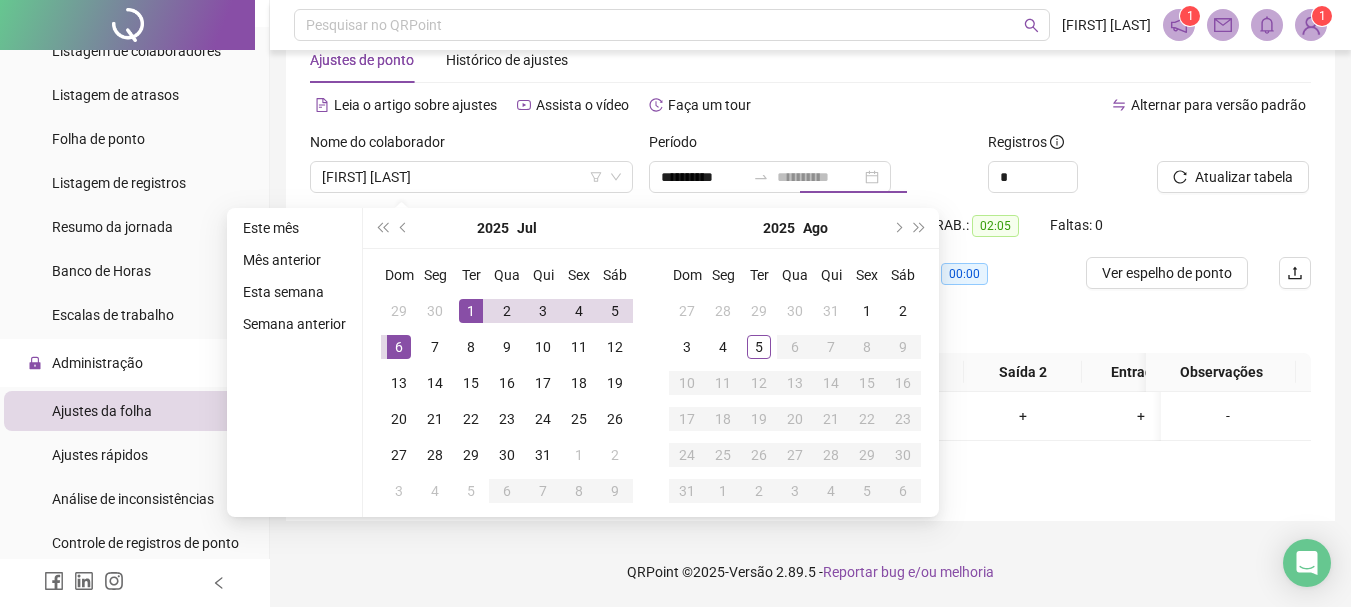 click on "6" at bounding box center [399, 347] 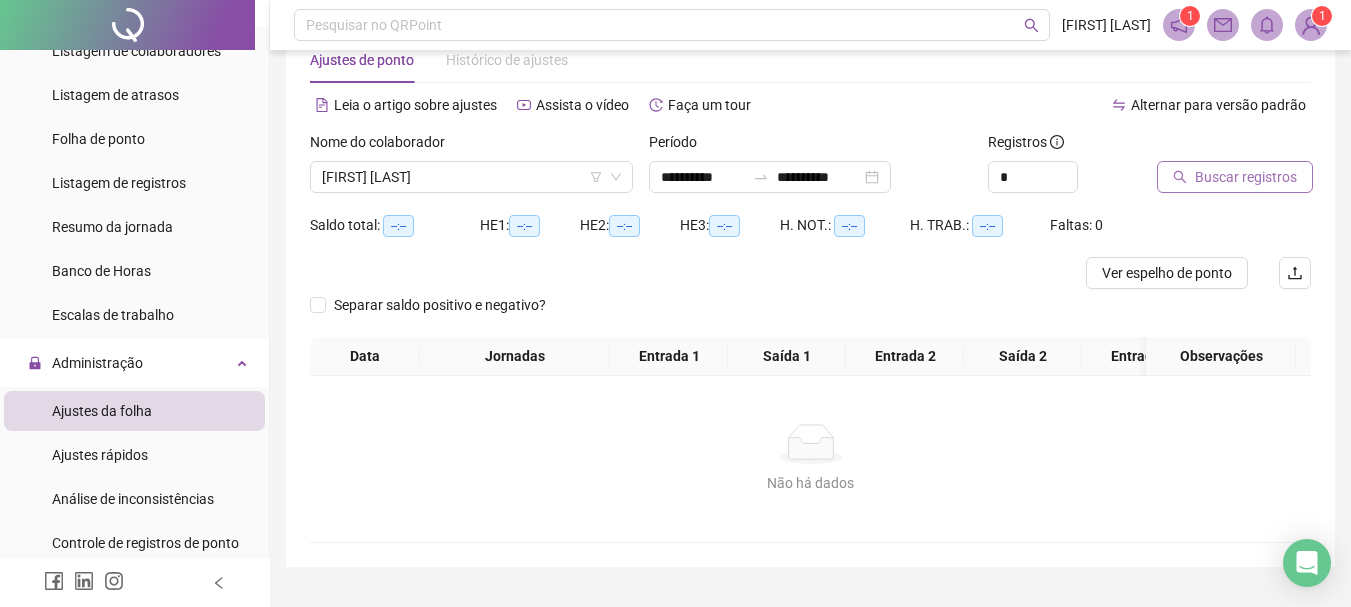 click on "Buscar registros" at bounding box center [1246, 177] 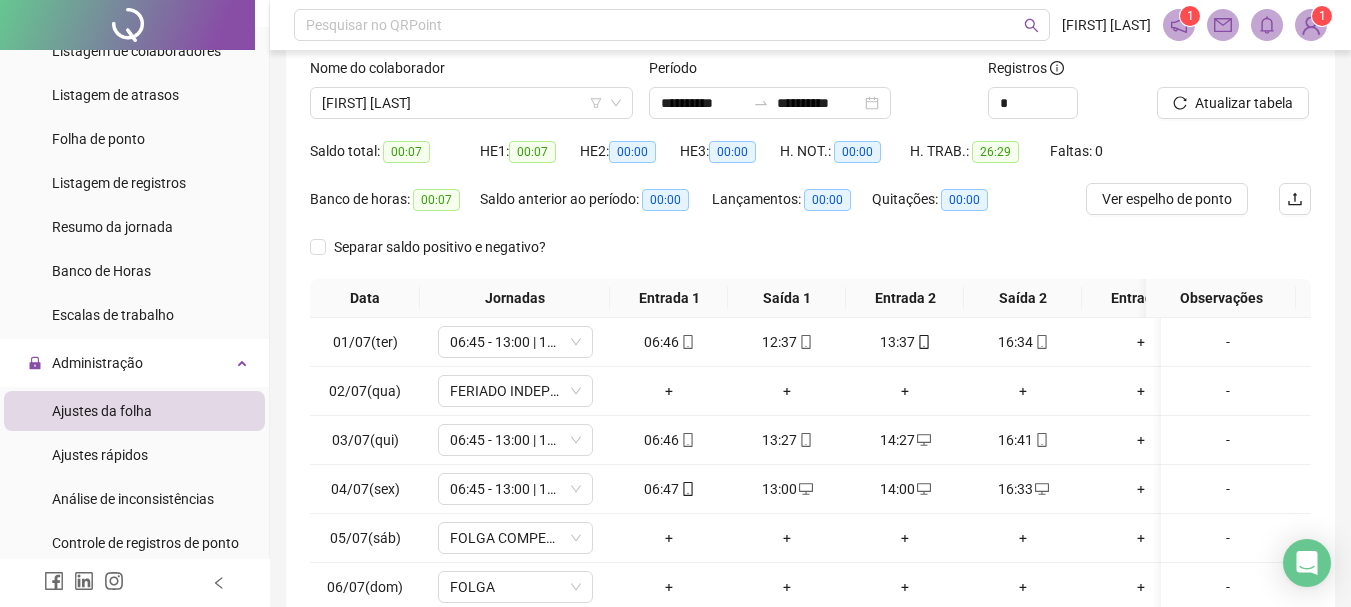 scroll, scrollTop: 126, scrollLeft: 0, axis: vertical 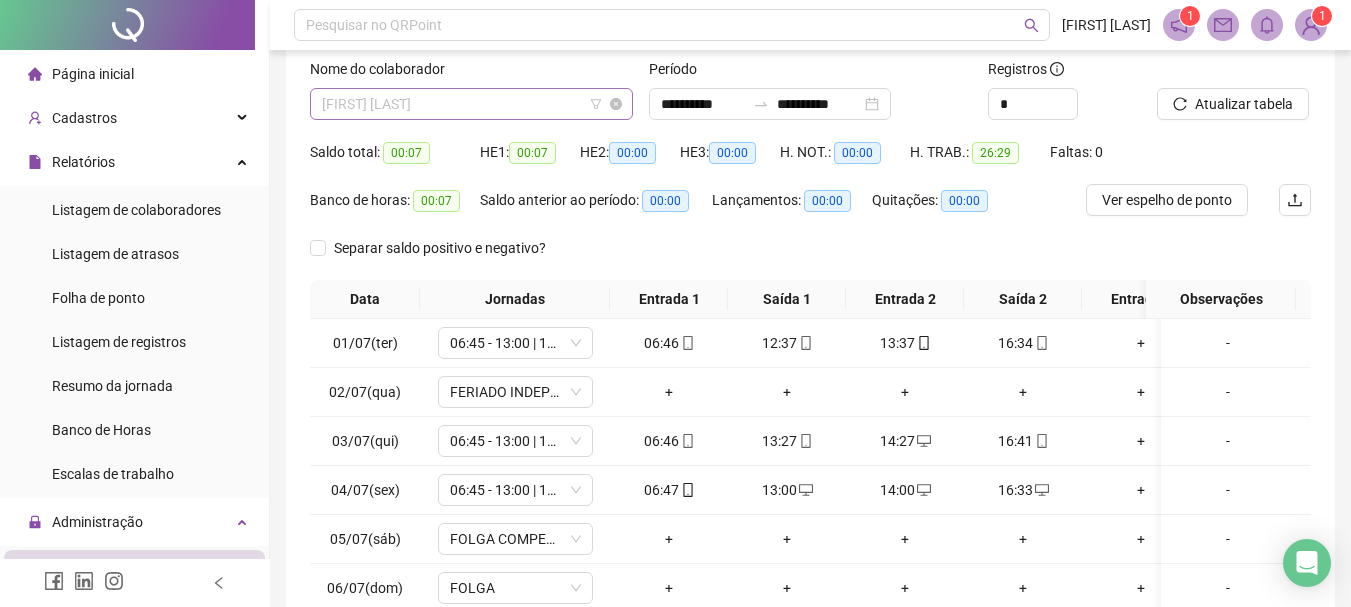 click on "[FIRST] [LAST]" at bounding box center [471, 104] 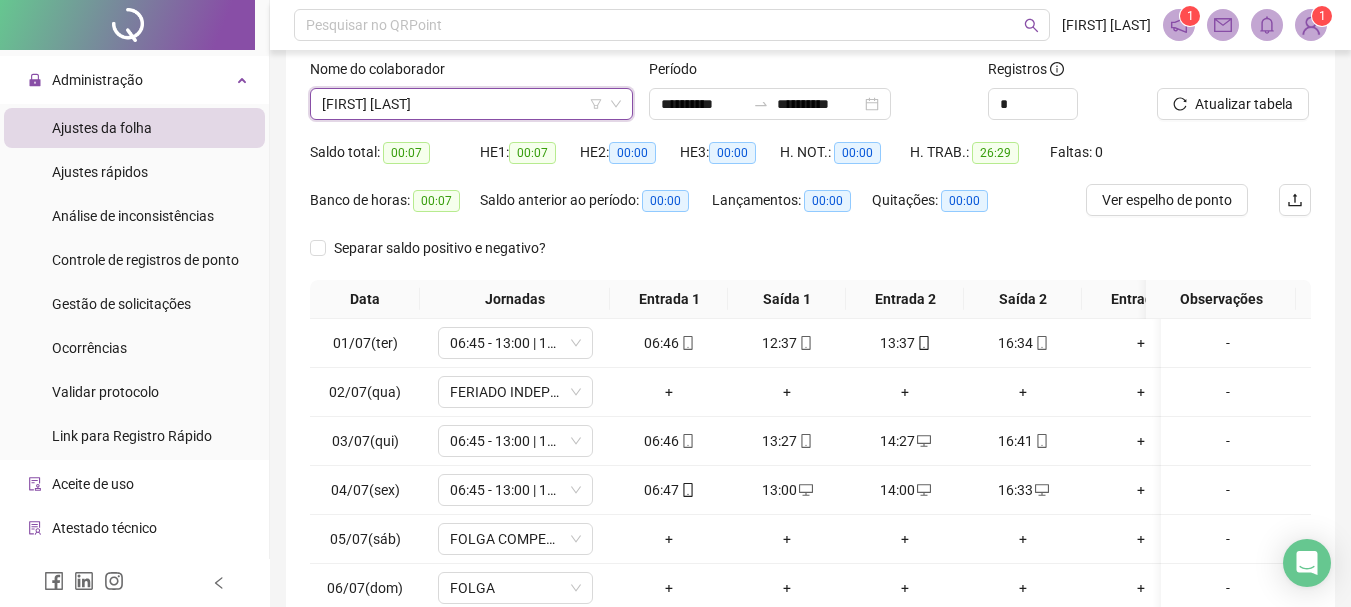 scroll, scrollTop: 458, scrollLeft: 0, axis: vertical 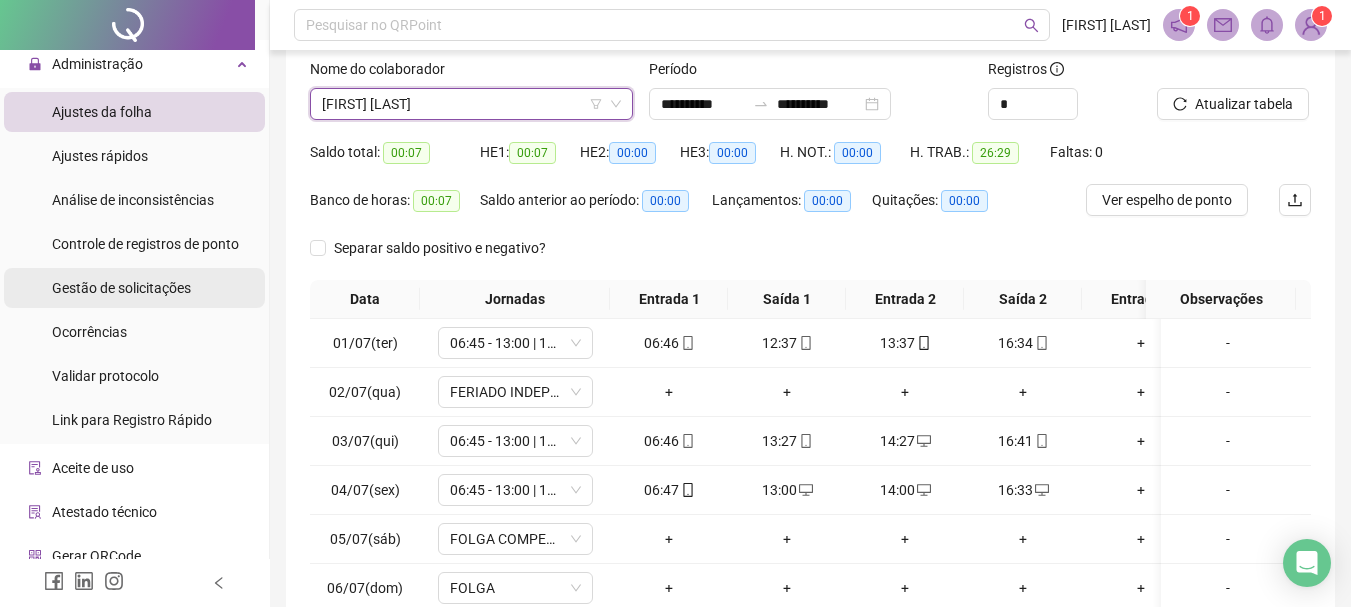 click on "Gestão de solicitações" at bounding box center (121, 288) 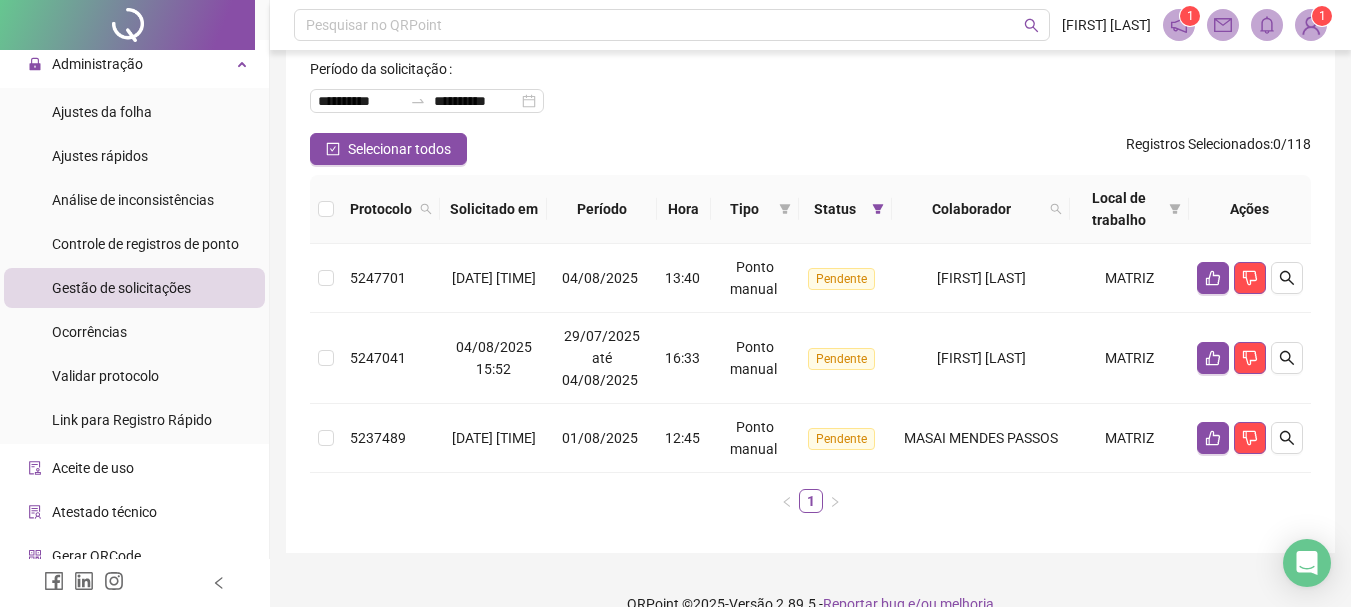 scroll, scrollTop: 27, scrollLeft: 0, axis: vertical 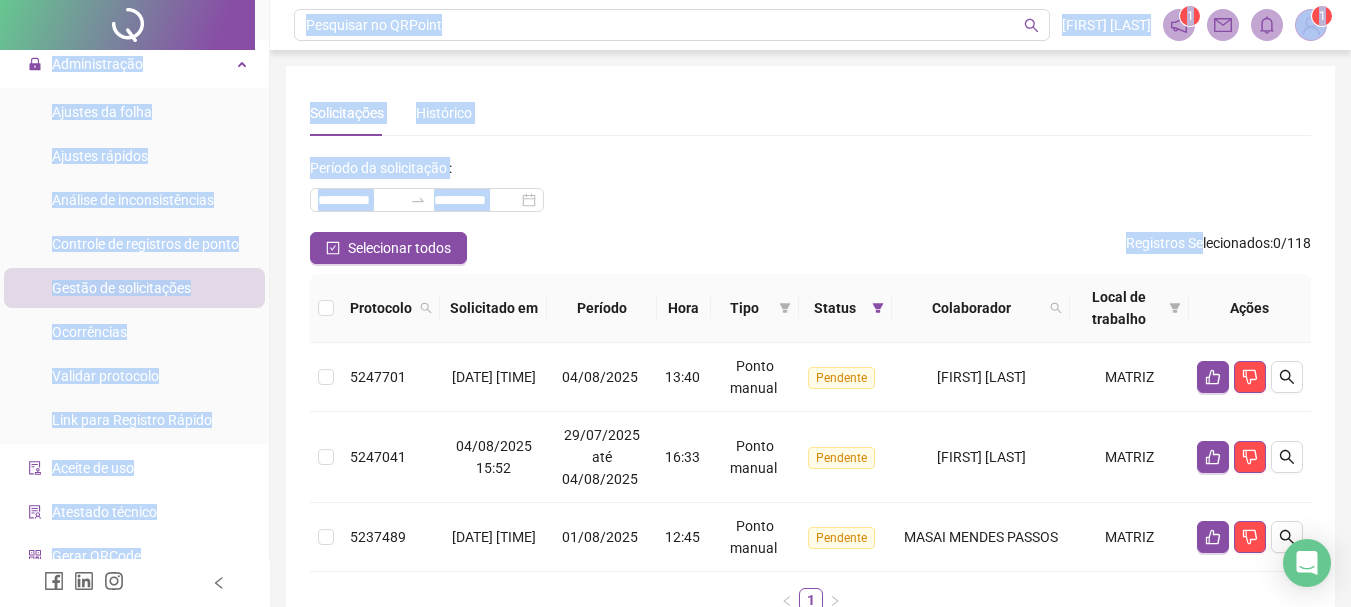 drag, startPoint x: 1200, startPoint y: 233, endPoint x: 206, endPoint y: -121, distance: 1055.1549 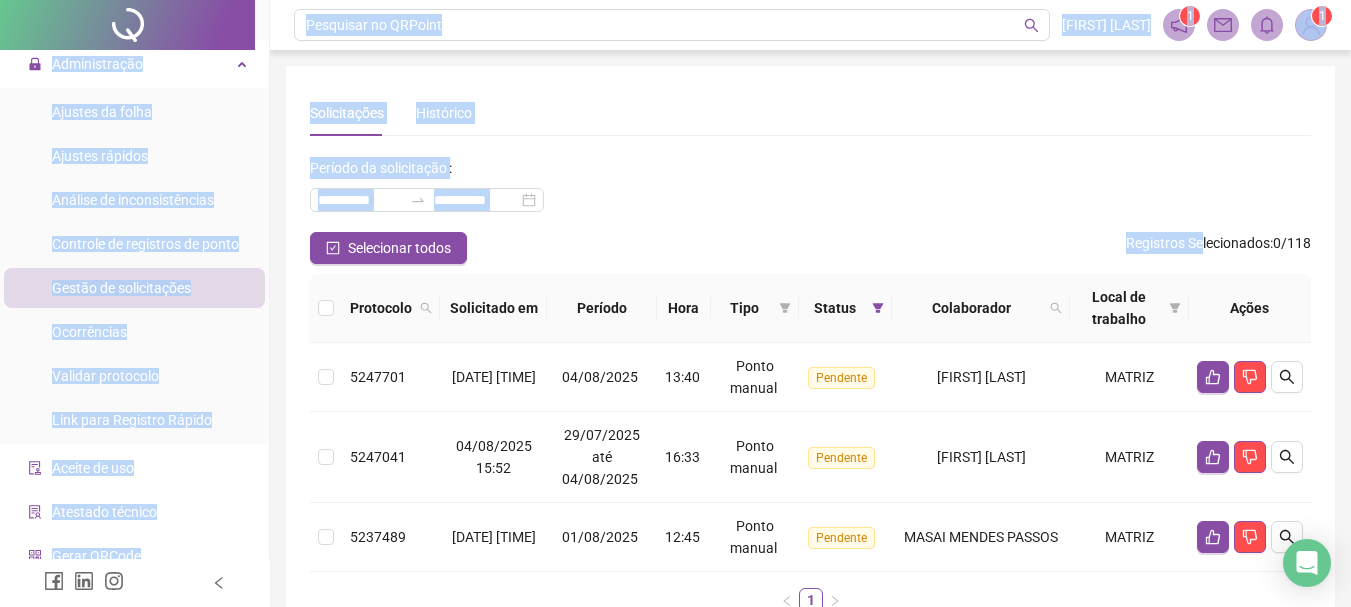 click on "**********" at bounding box center (810, 192) 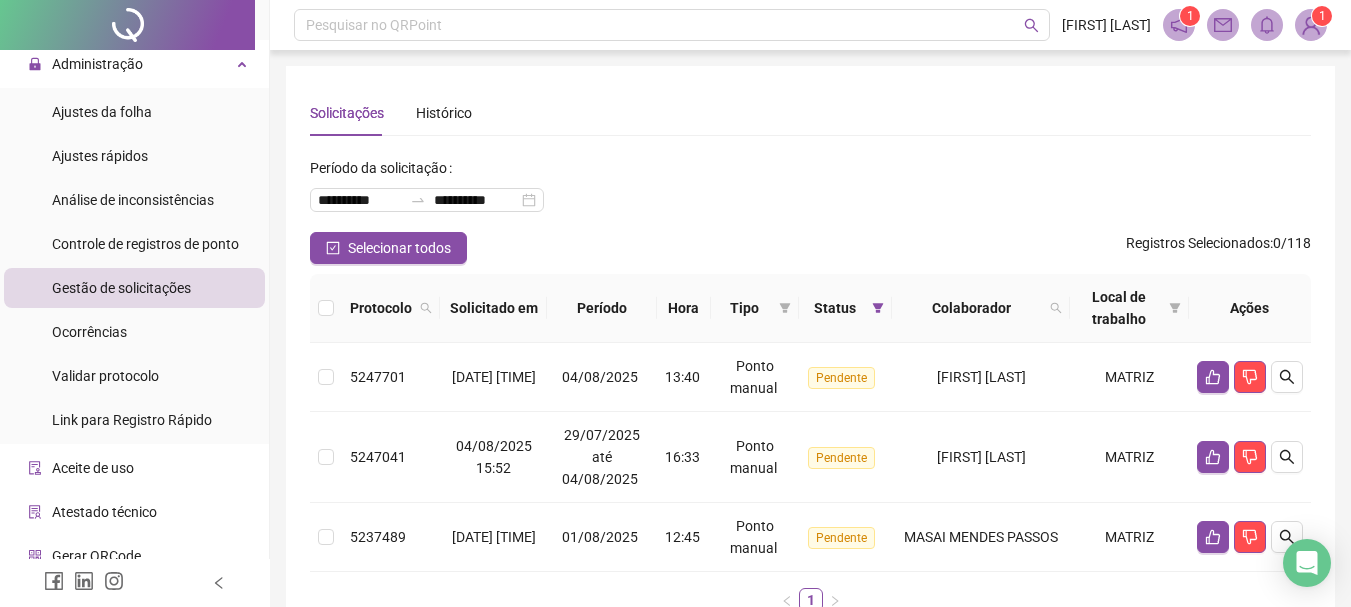 click on "**********" at bounding box center [810, 192] 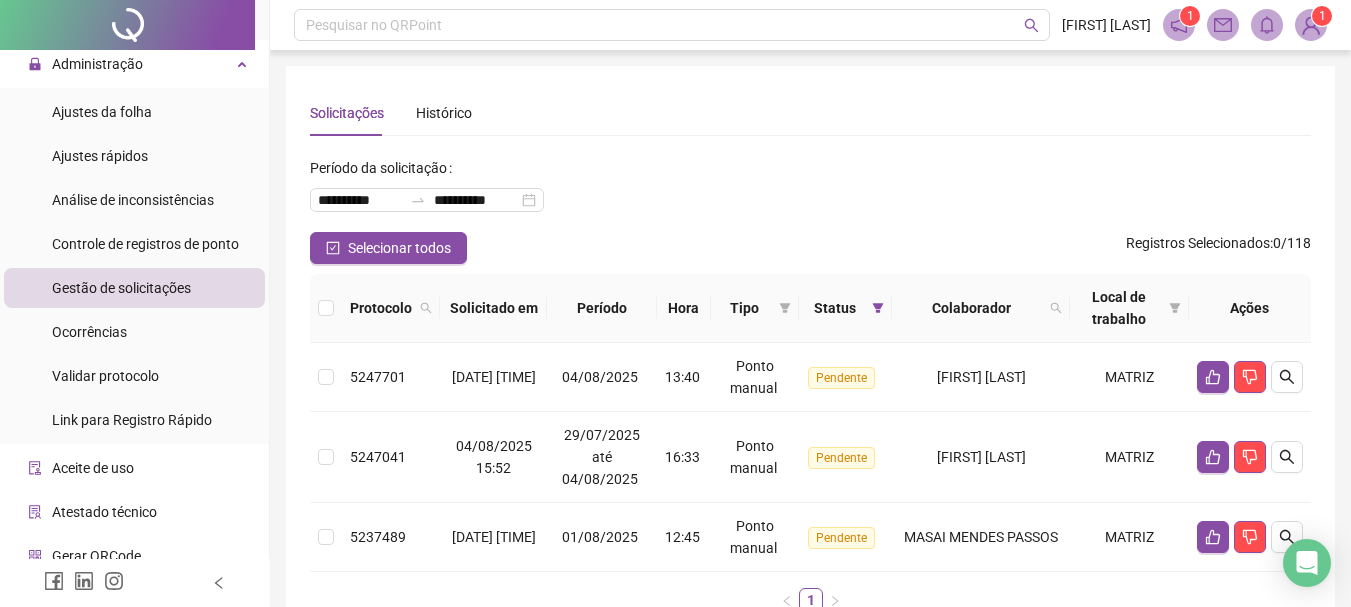 click on "**********" at bounding box center (810, 369) 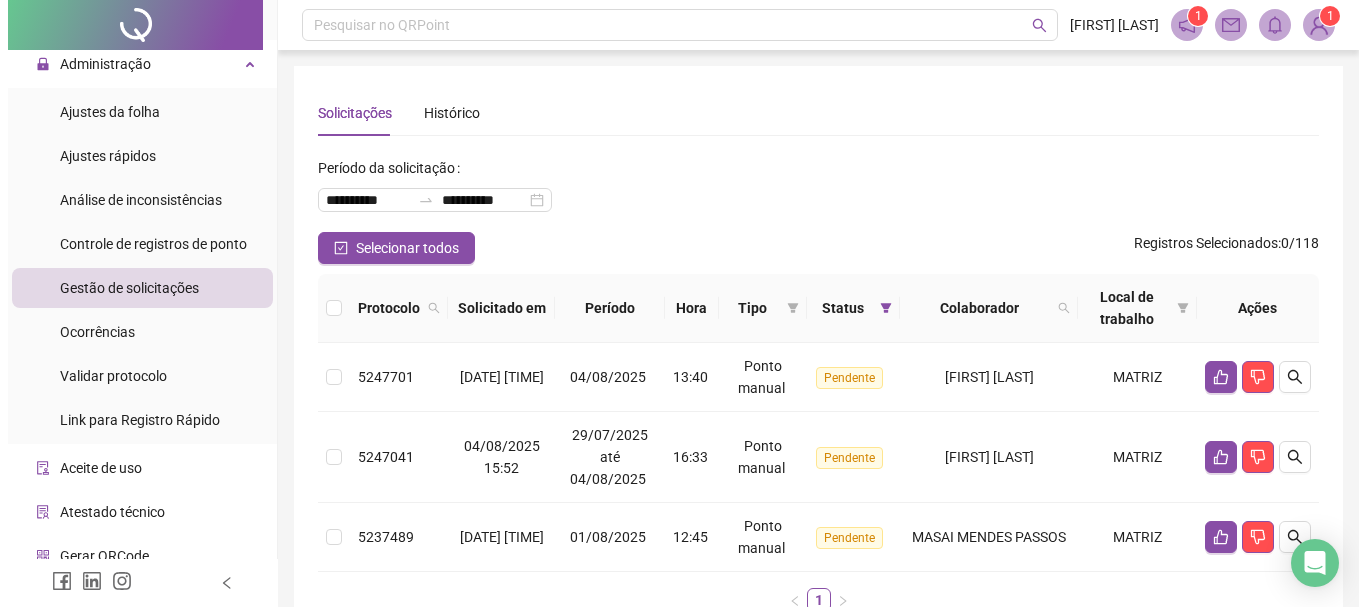 scroll, scrollTop: 0, scrollLeft: 0, axis: both 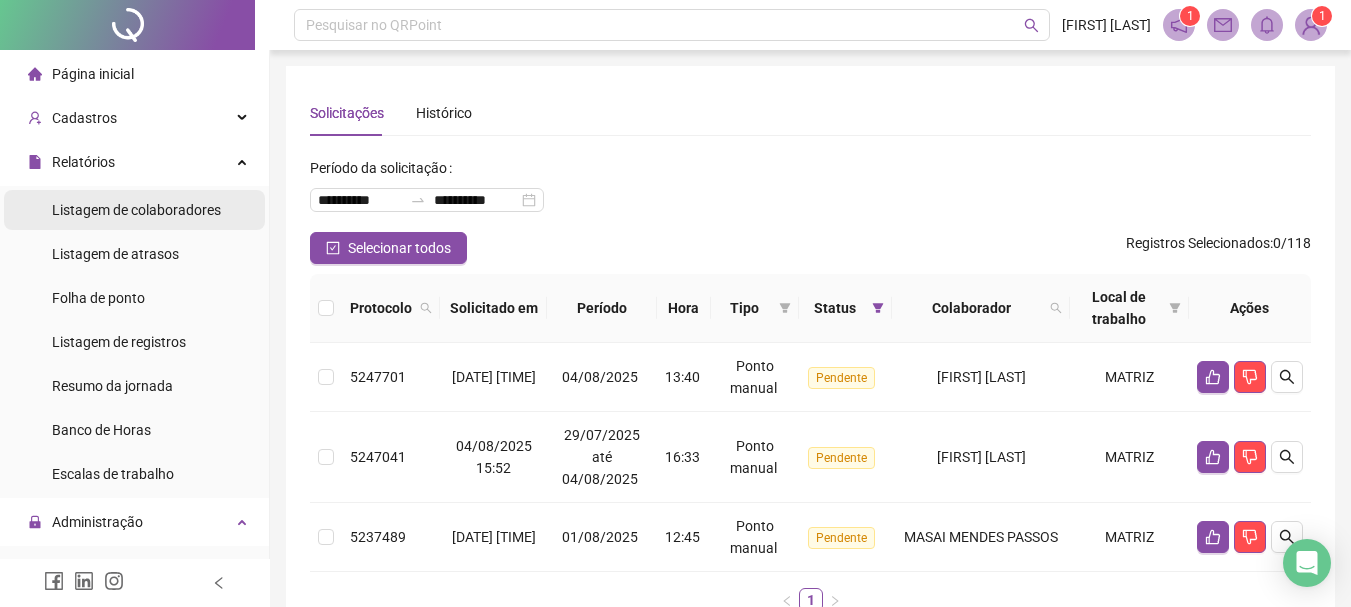 click on "Listagem de colaboradores" at bounding box center [136, 210] 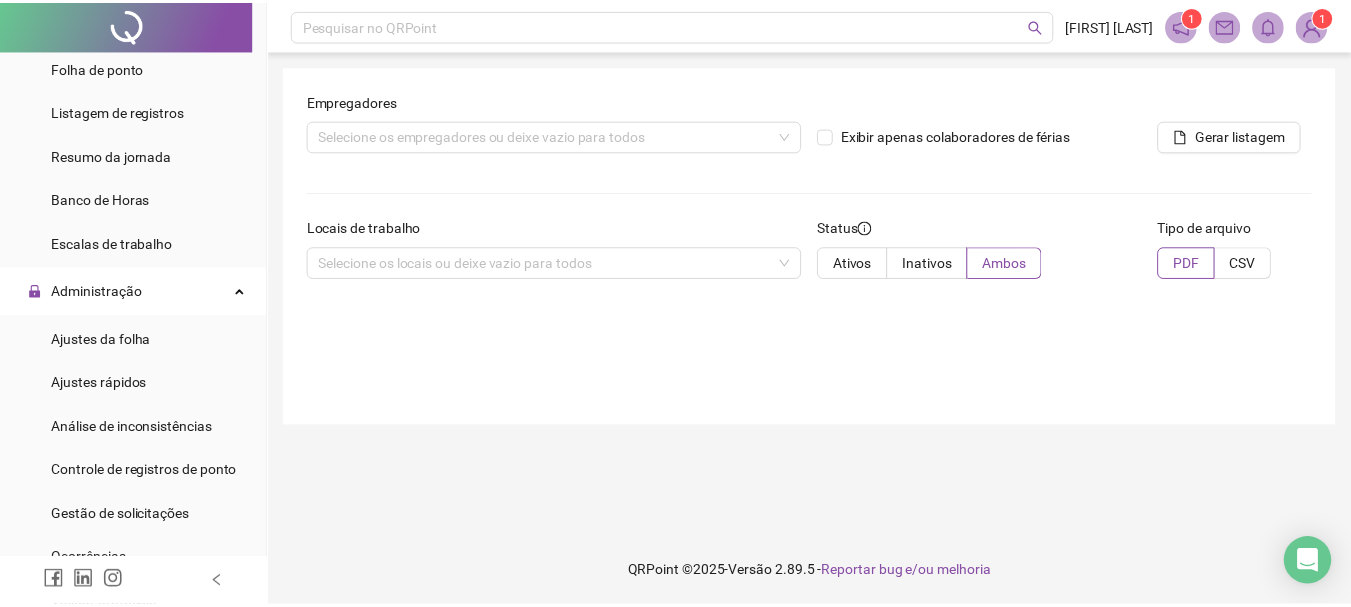scroll, scrollTop: 255, scrollLeft: 0, axis: vertical 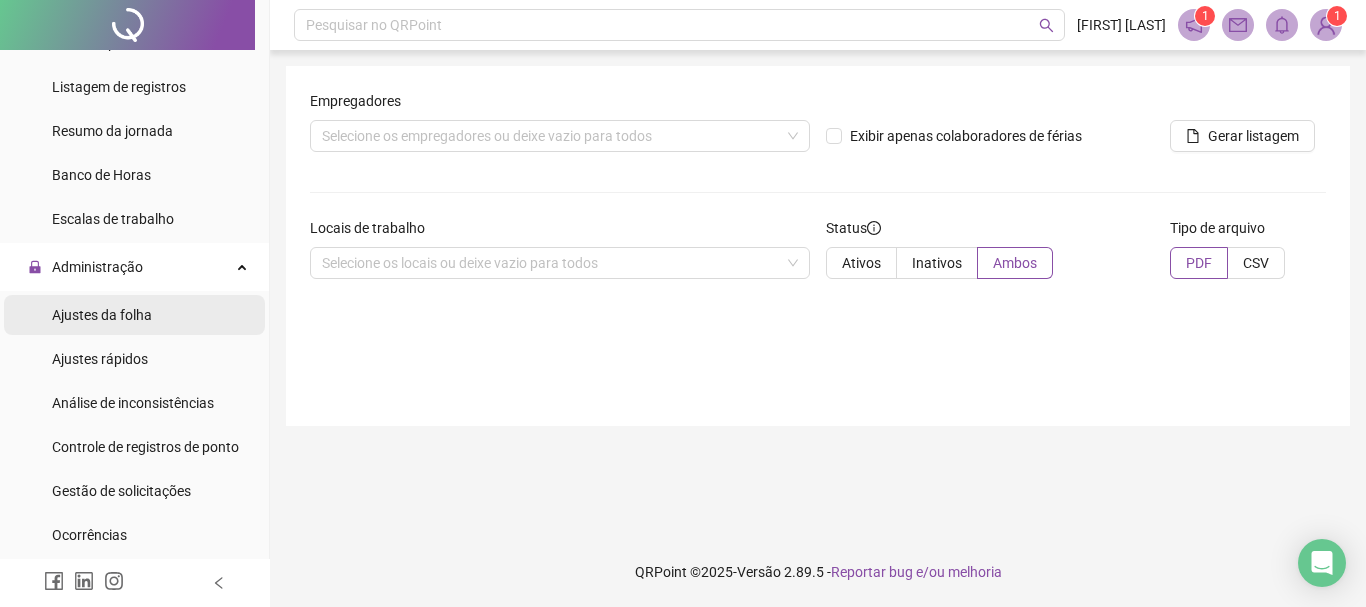 click on "Ajustes da folha" at bounding box center [102, 315] 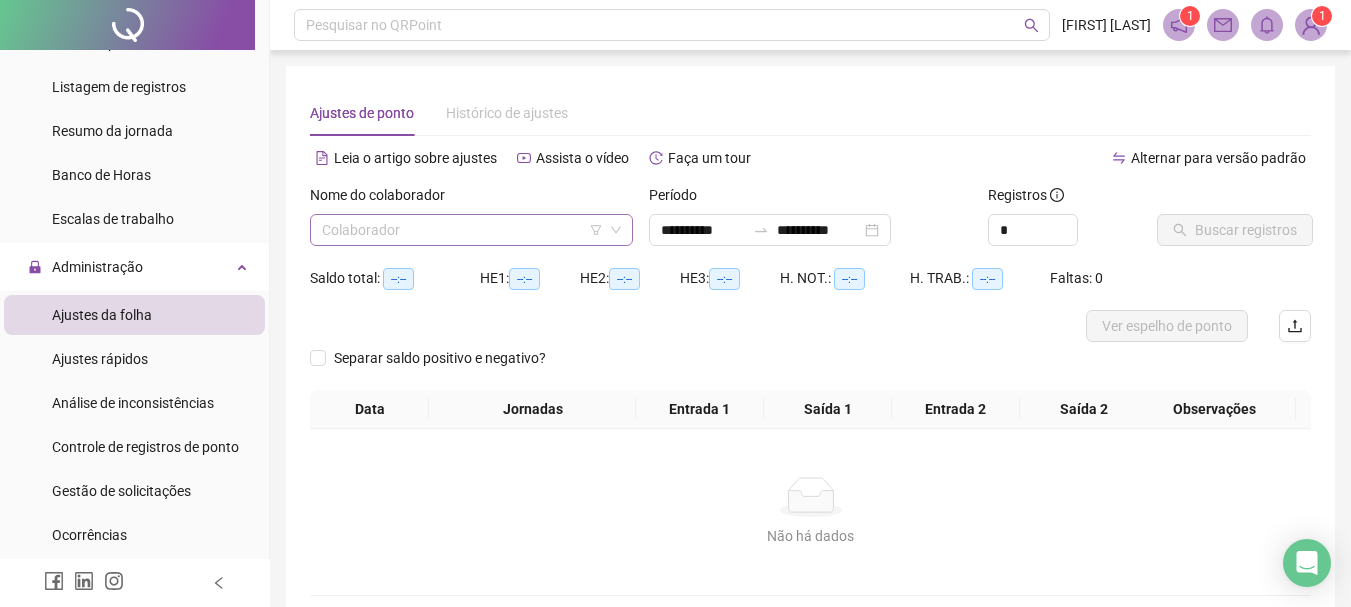 click at bounding box center (462, 230) 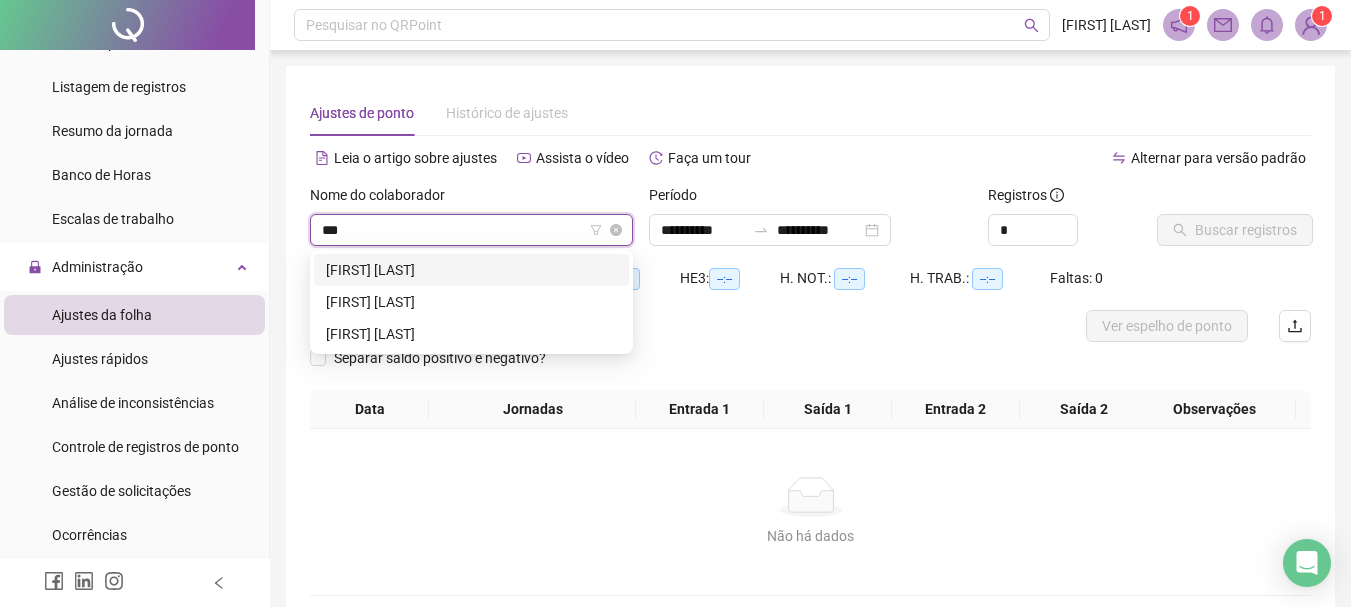 type on "****" 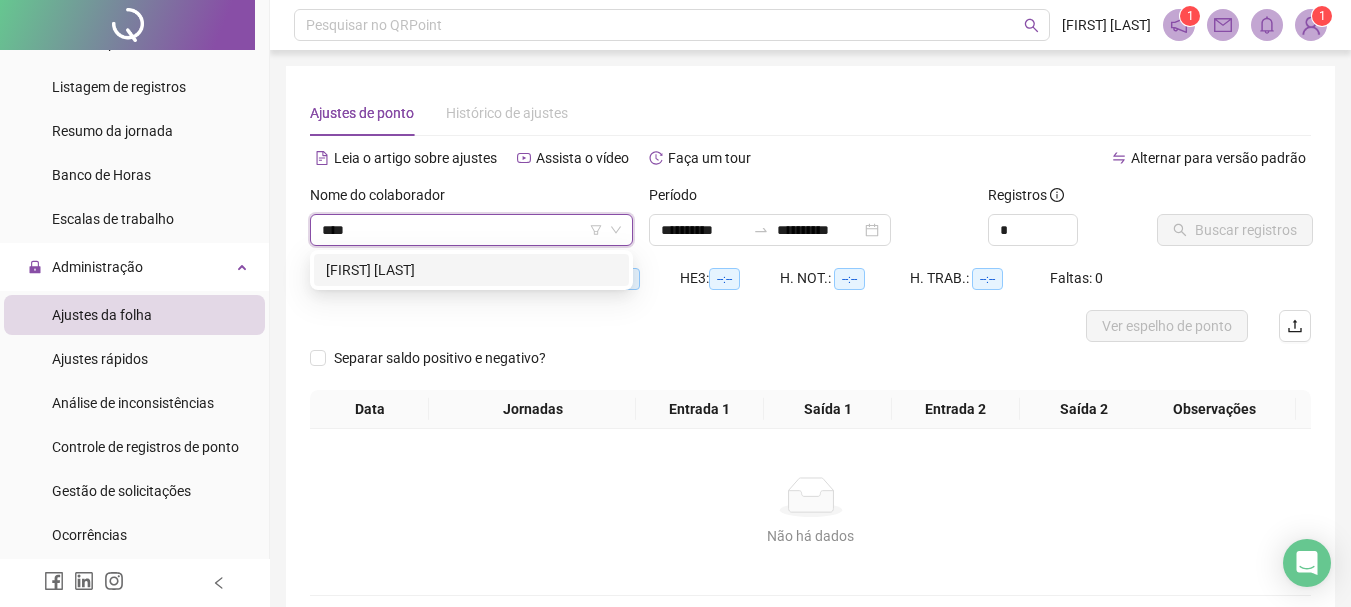 click on "[FIRST] [LAST]" at bounding box center (471, 270) 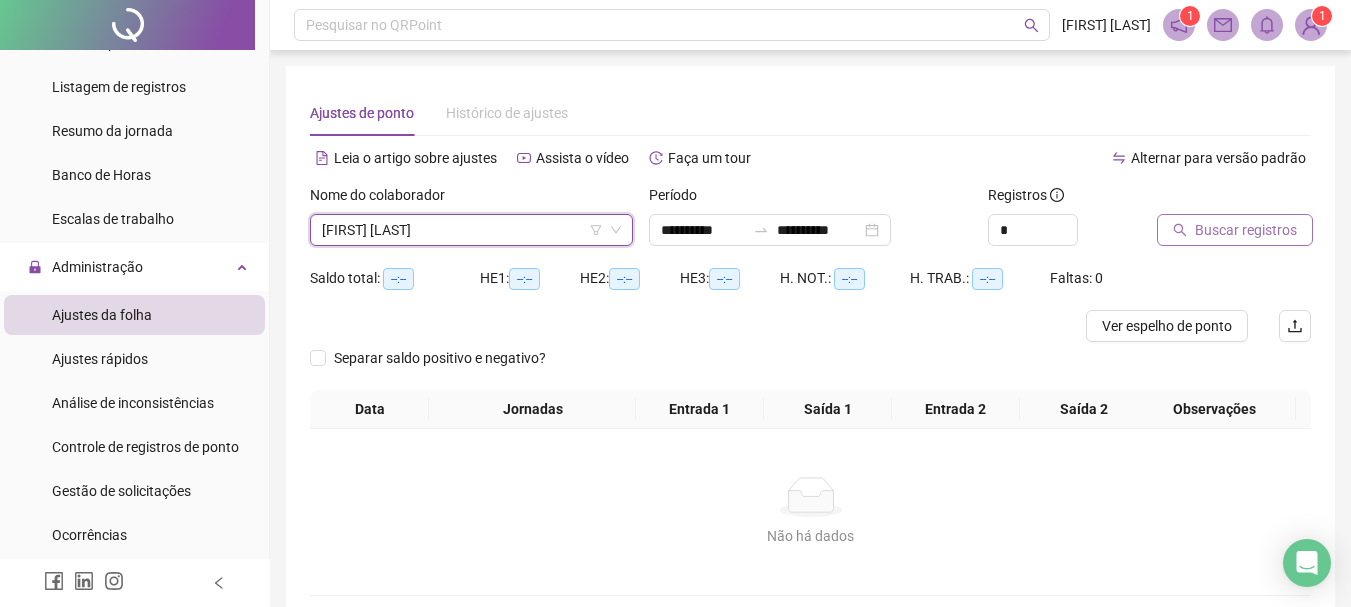 click on "Buscar registros" at bounding box center (1246, 230) 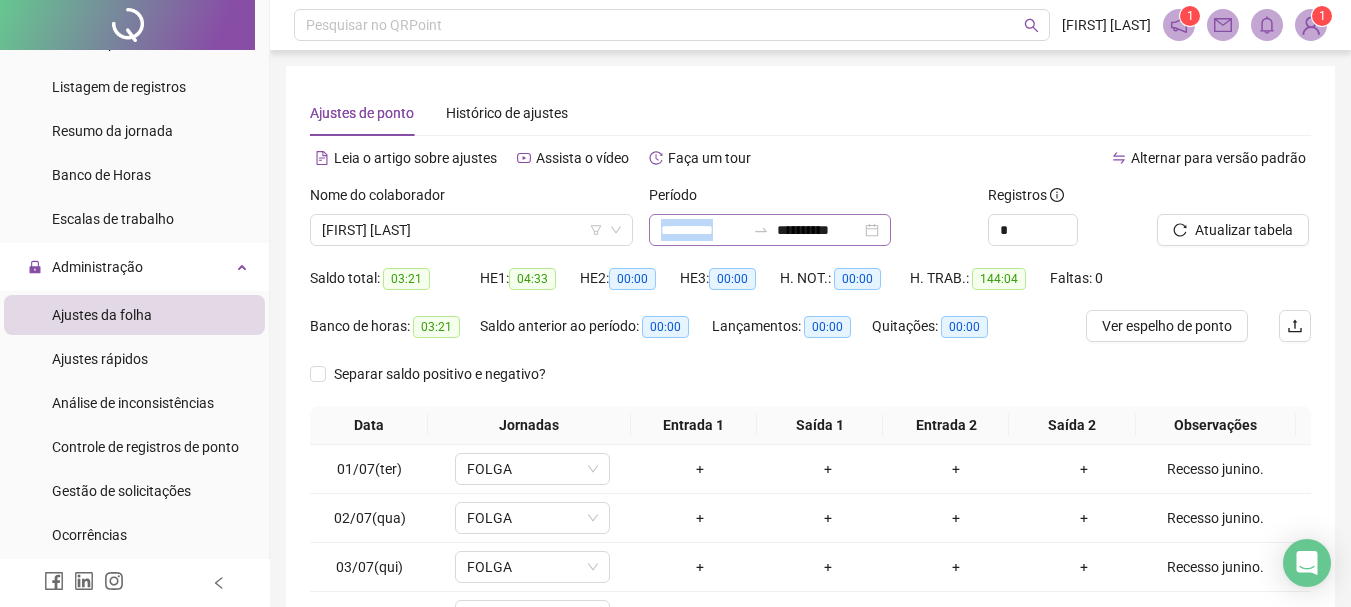 drag, startPoint x: 796, startPoint y: 232, endPoint x: 789, endPoint y: 241, distance: 11.401754 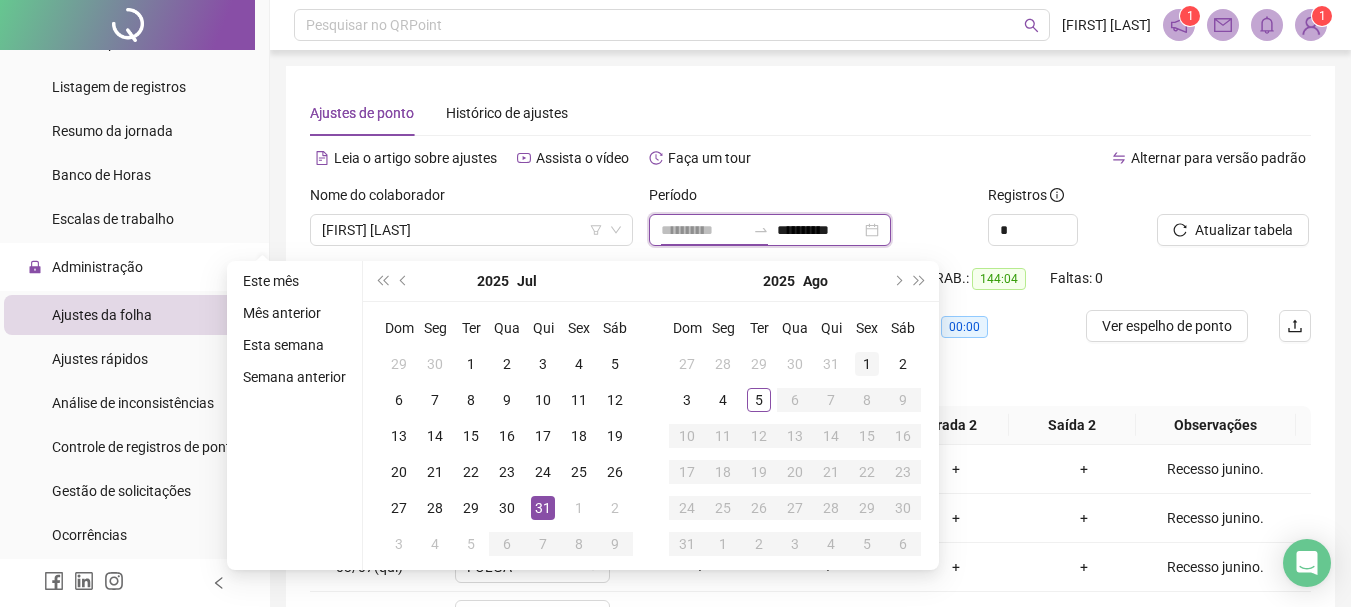 type on "**********" 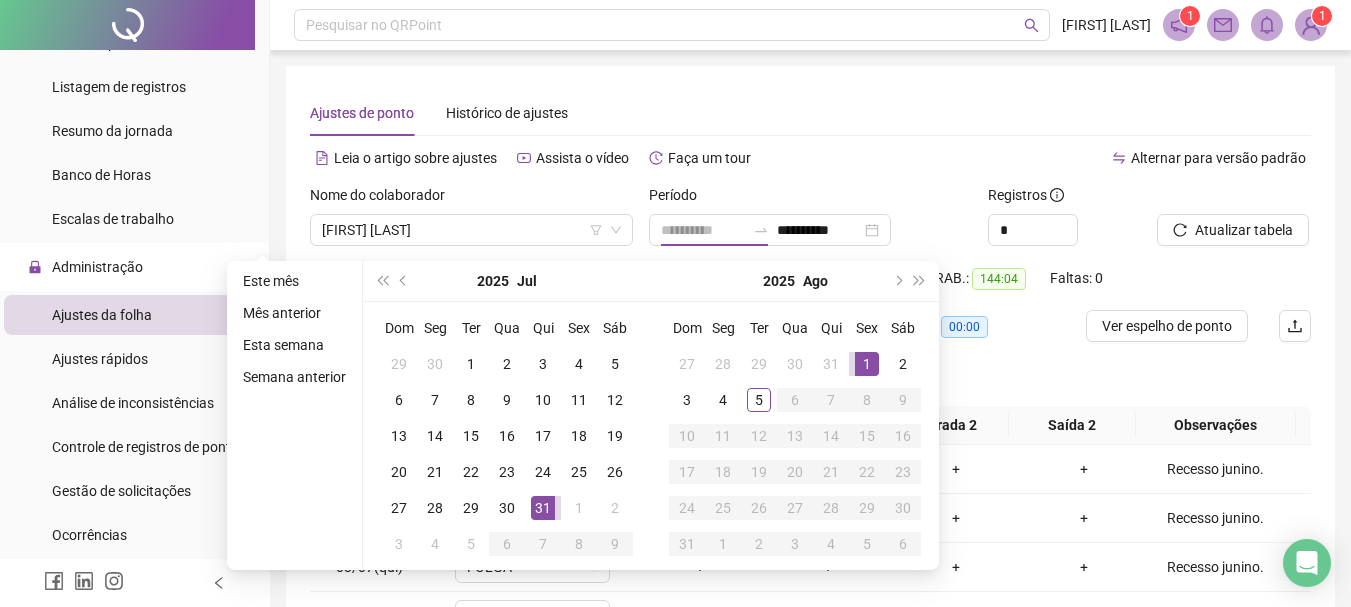 click on "1" at bounding box center [867, 364] 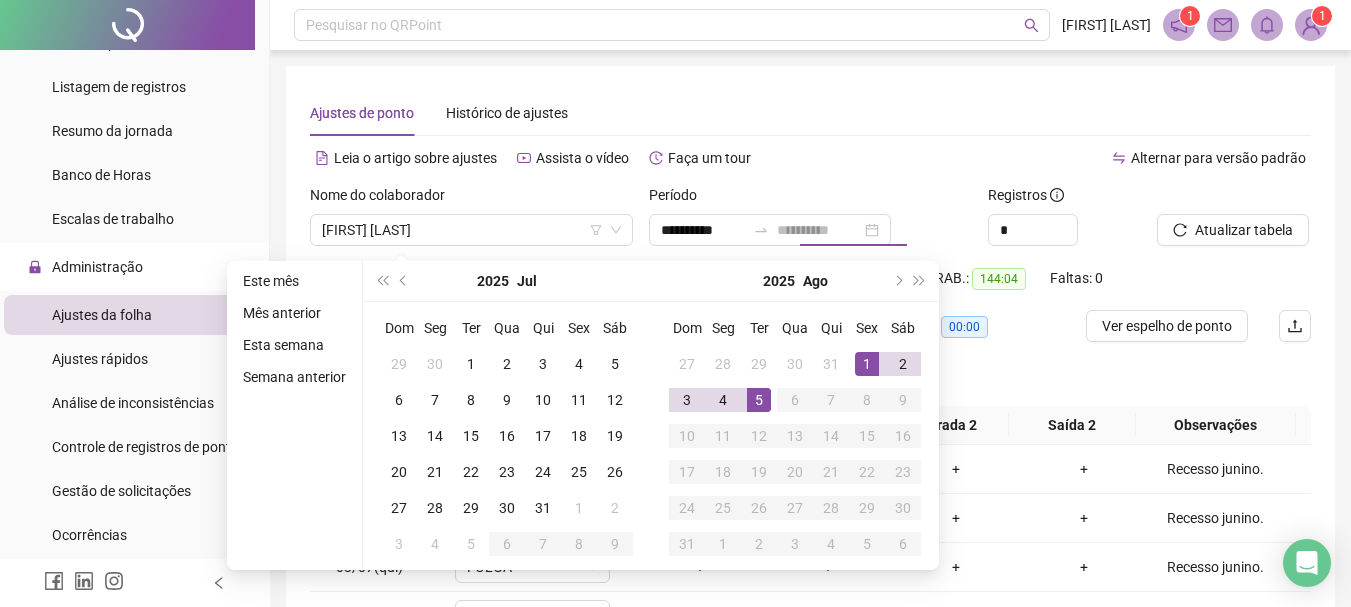 click on "5" at bounding box center (759, 400) 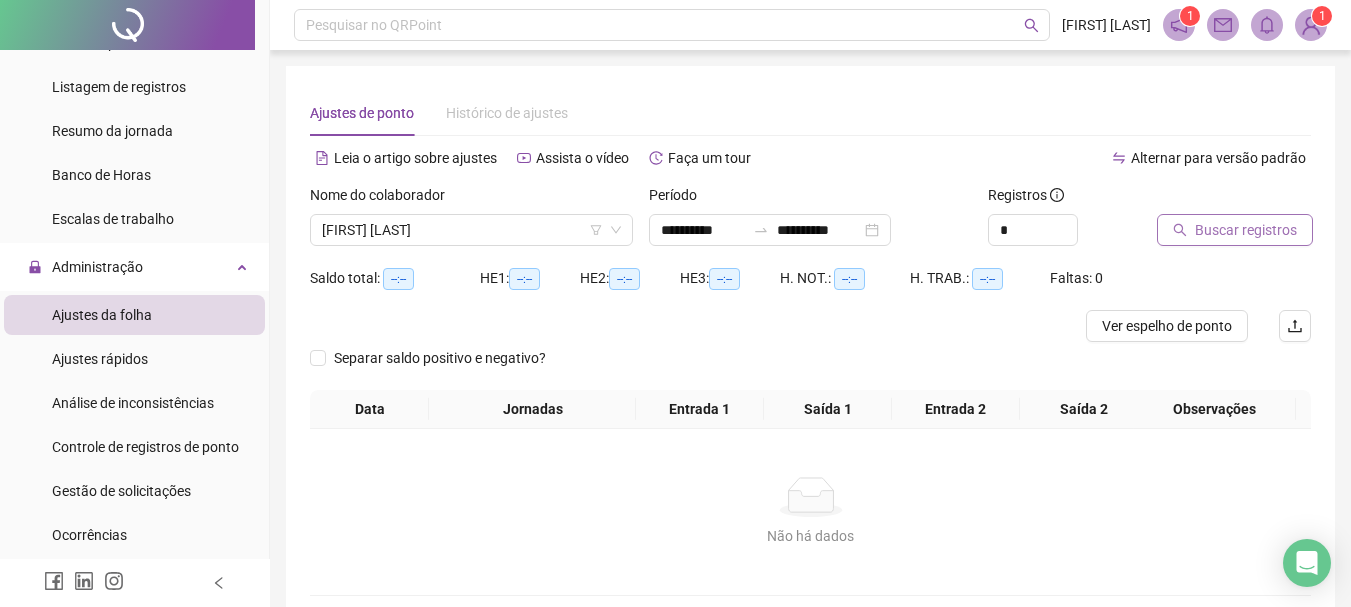 click on "Buscar registros" at bounding box center (1246, 230) 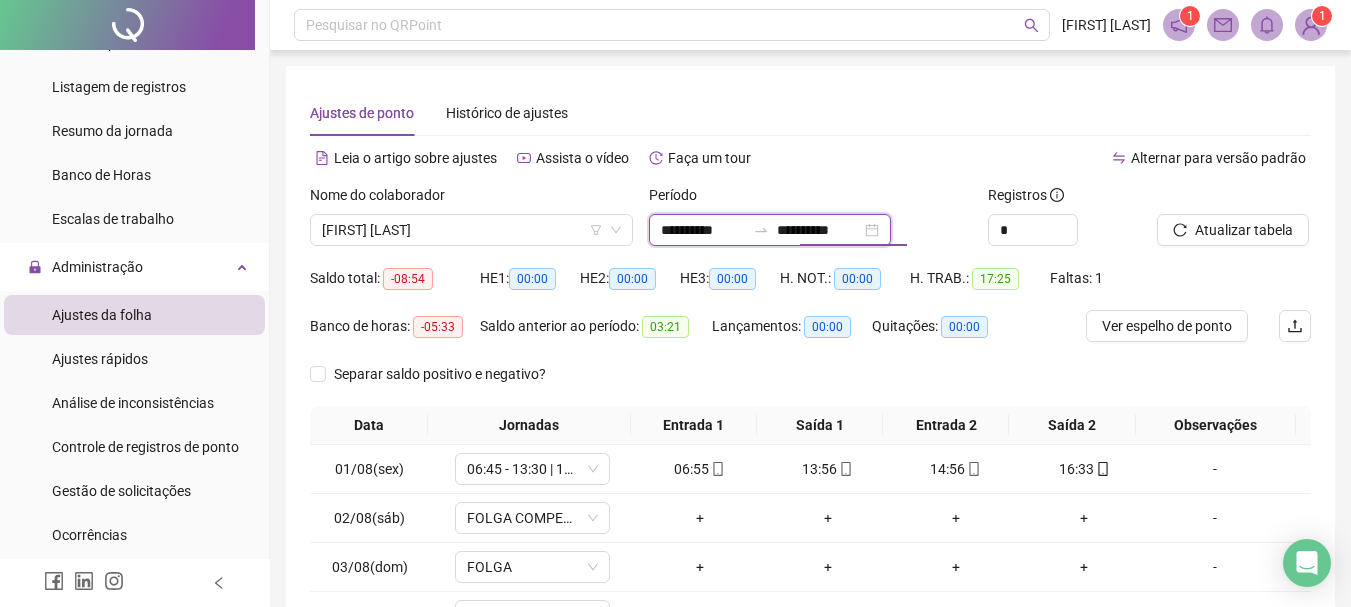 click on "**********" at bounding box center (819, 230) 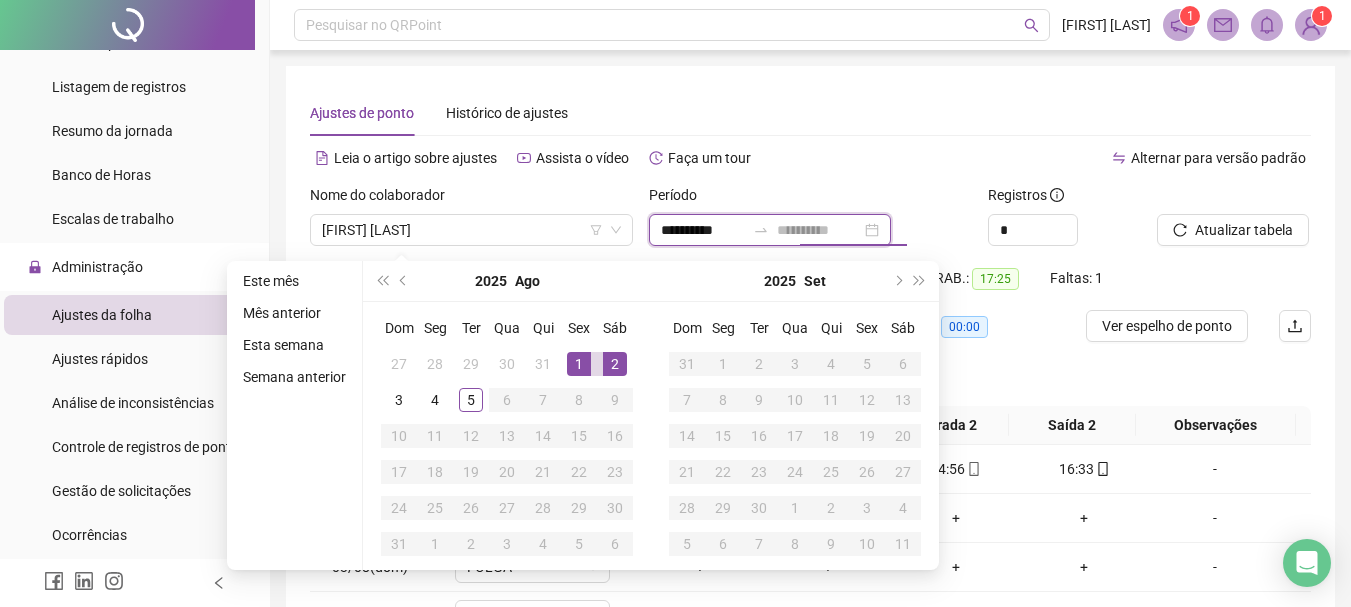 type on "**********" 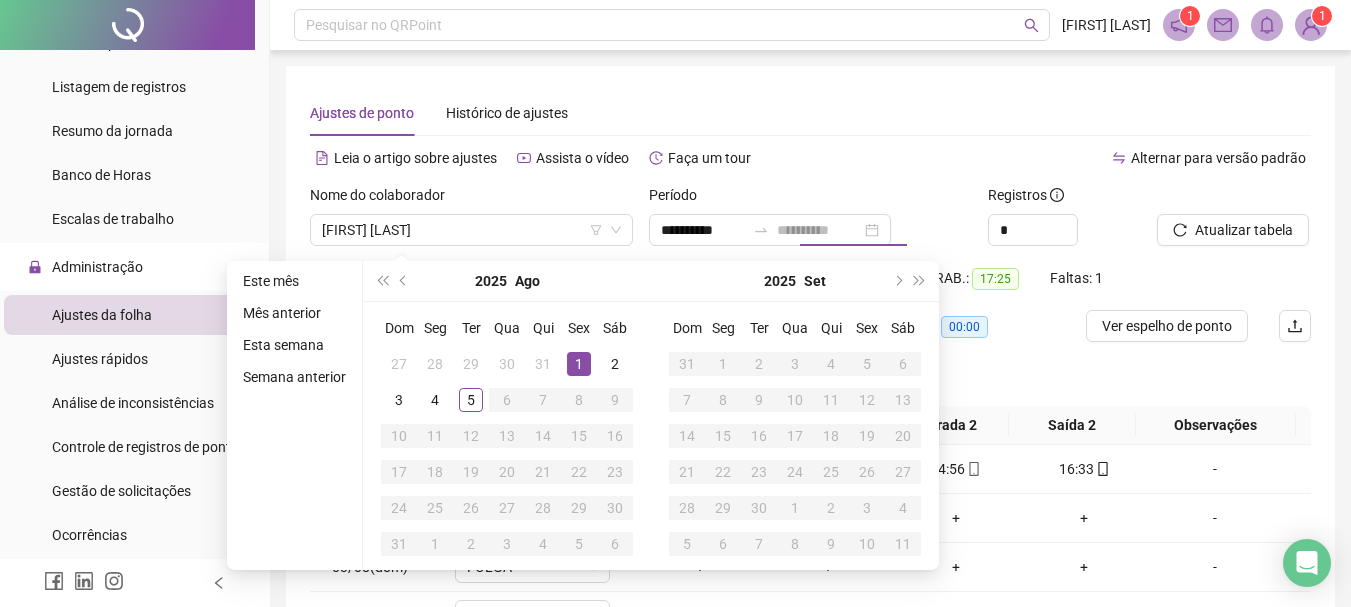 click on "1" at bounding box center [579, 364] 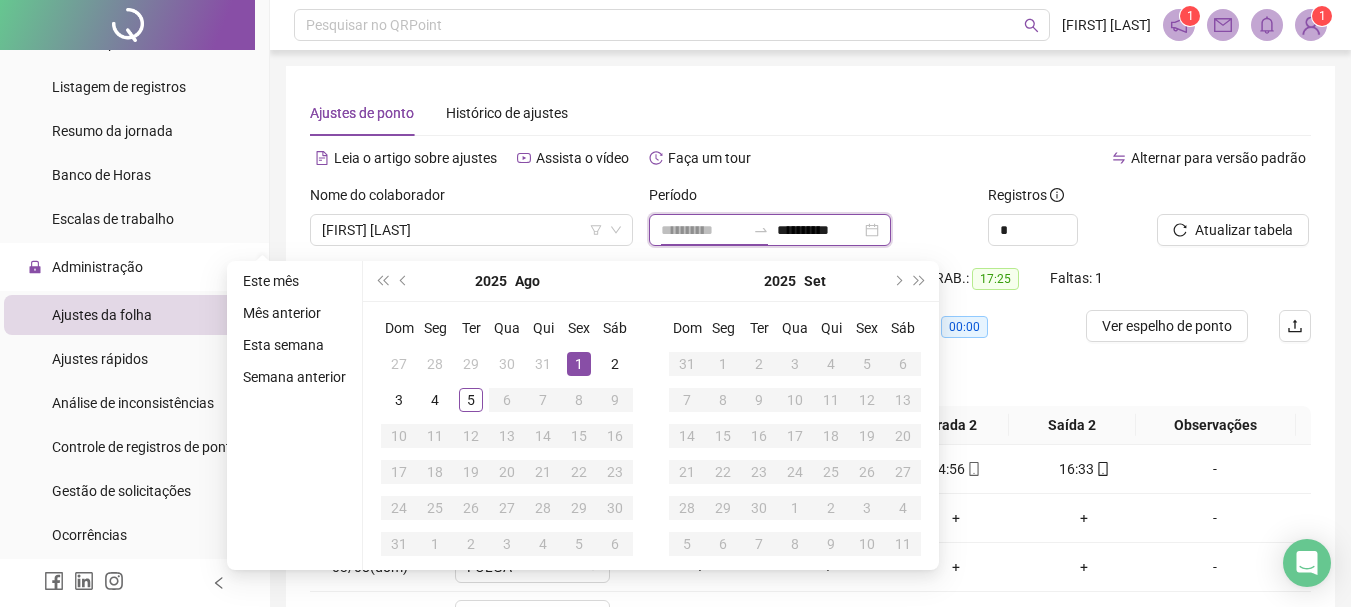 type on "**********" 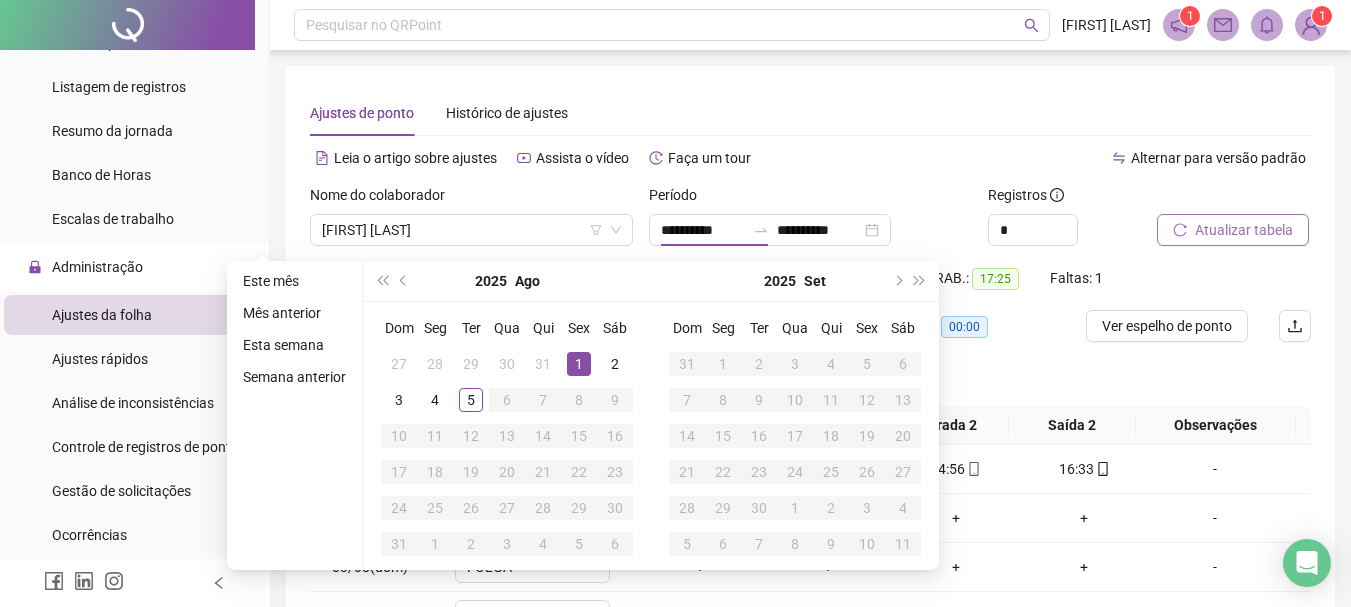 click on "Atualizar tabela" at bounding box center [1244, 230] 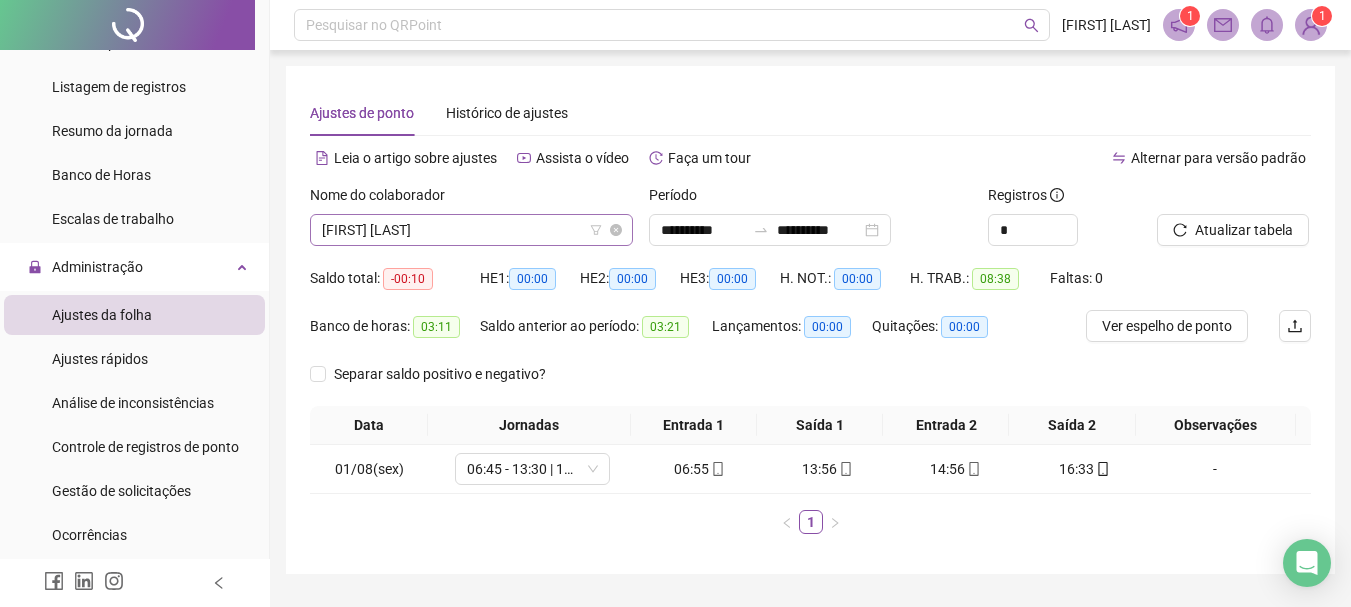 click on "[FIRST] [LAST]" at bounding box center (471, 230) 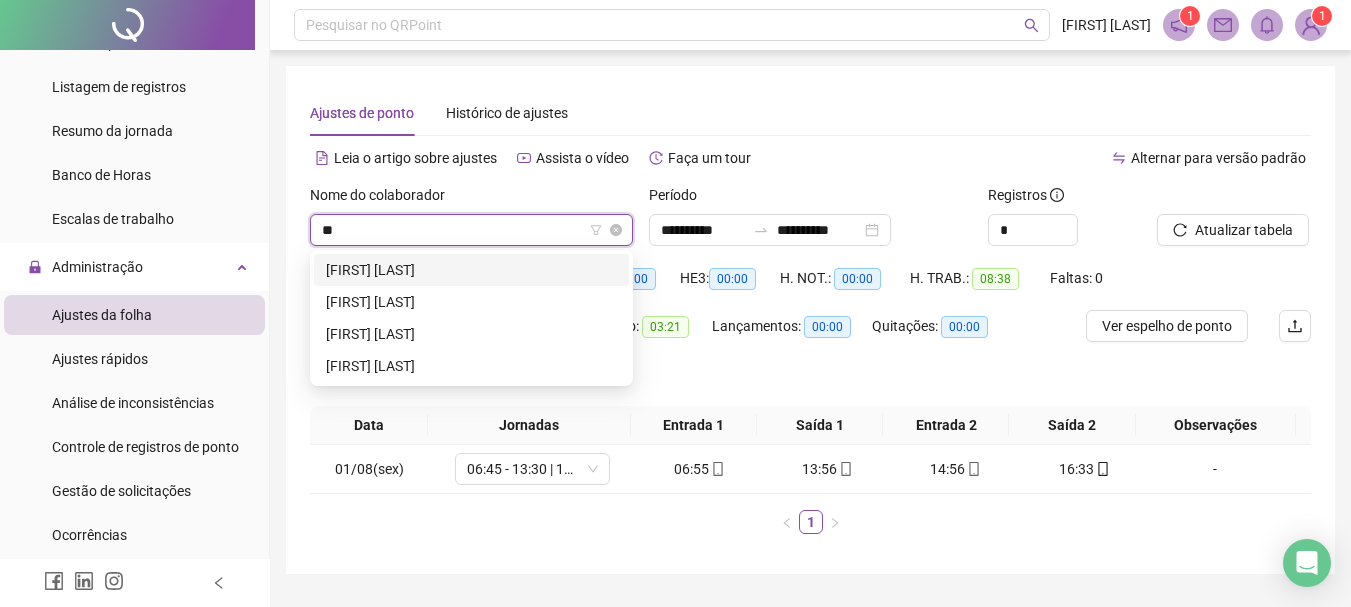 type on "***" 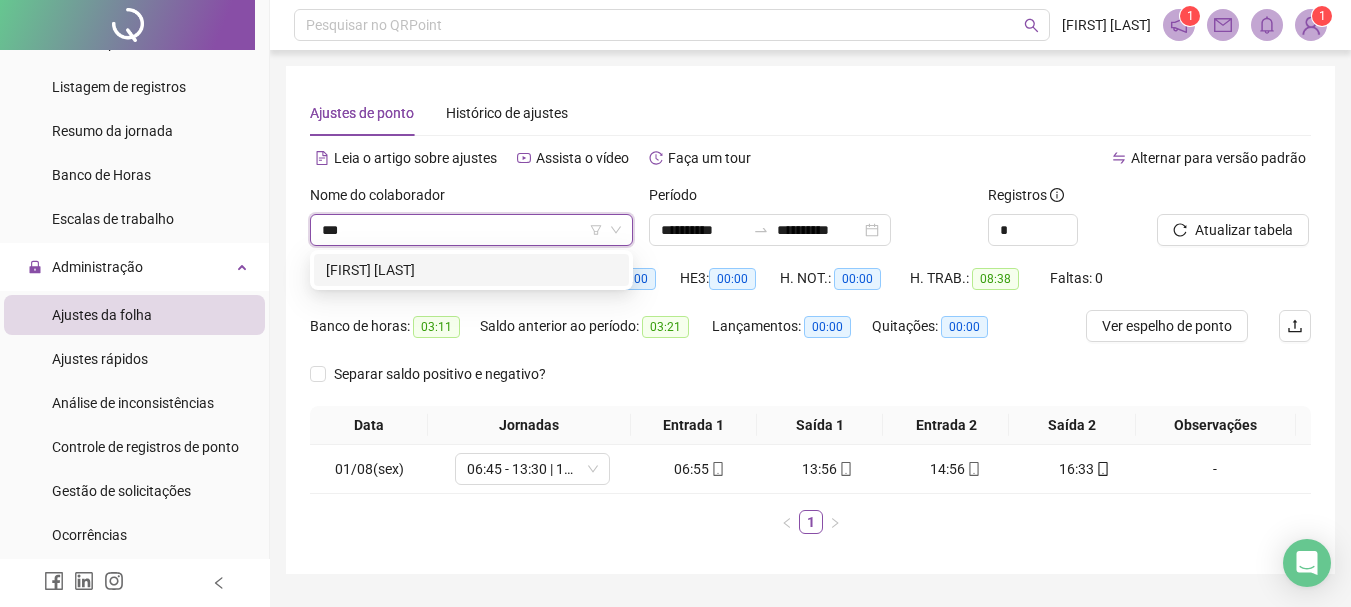 click on "[FIRST] [LAST]" at bounding box center [471, 270] 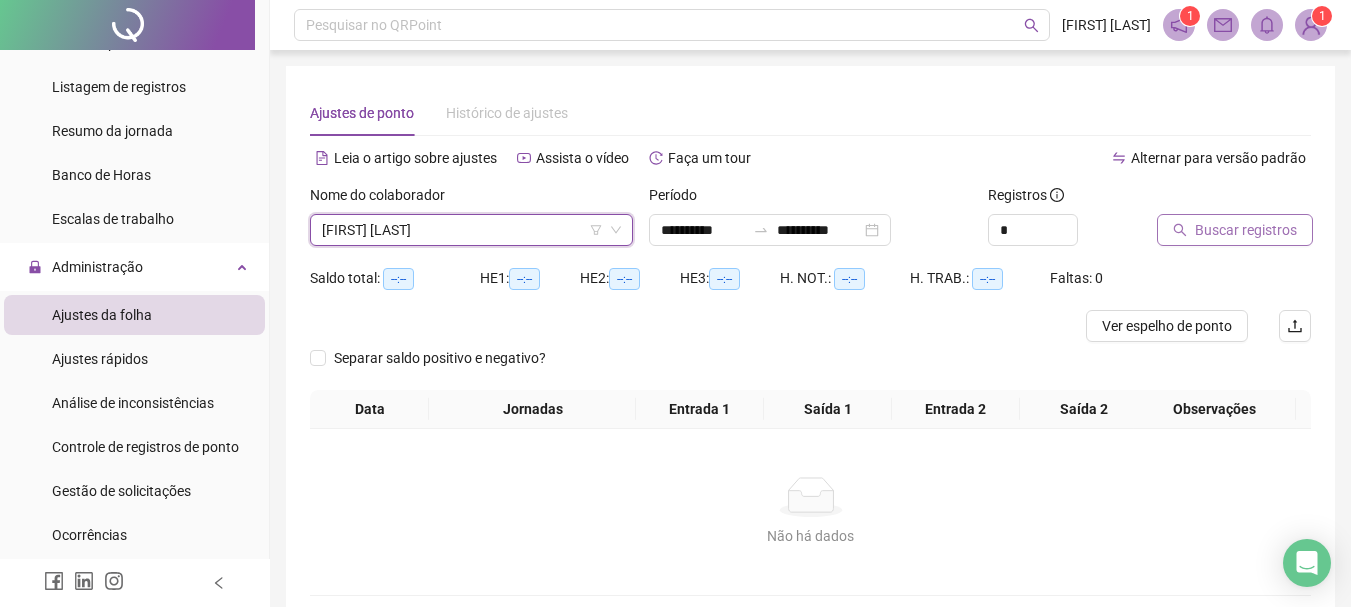 click on "Buscar registros" at bounding box center (1246, 230) 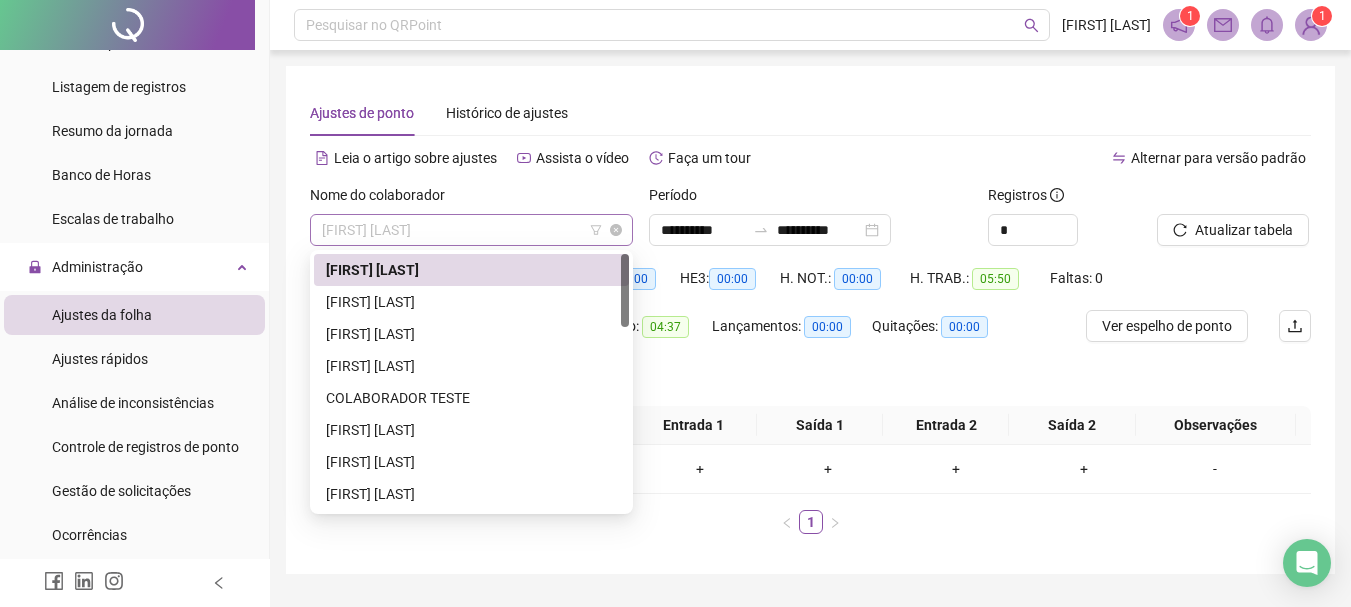 click on "[FIRST] [LAST]" at bounding box center [471, 230] 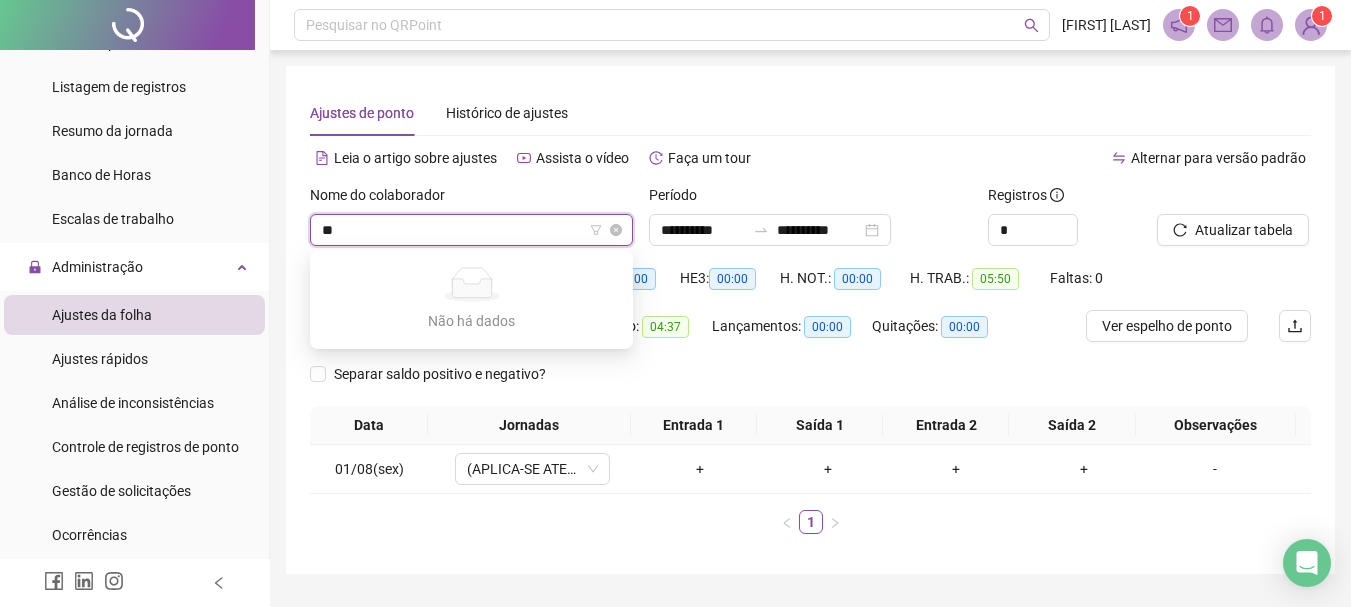 type on "*" 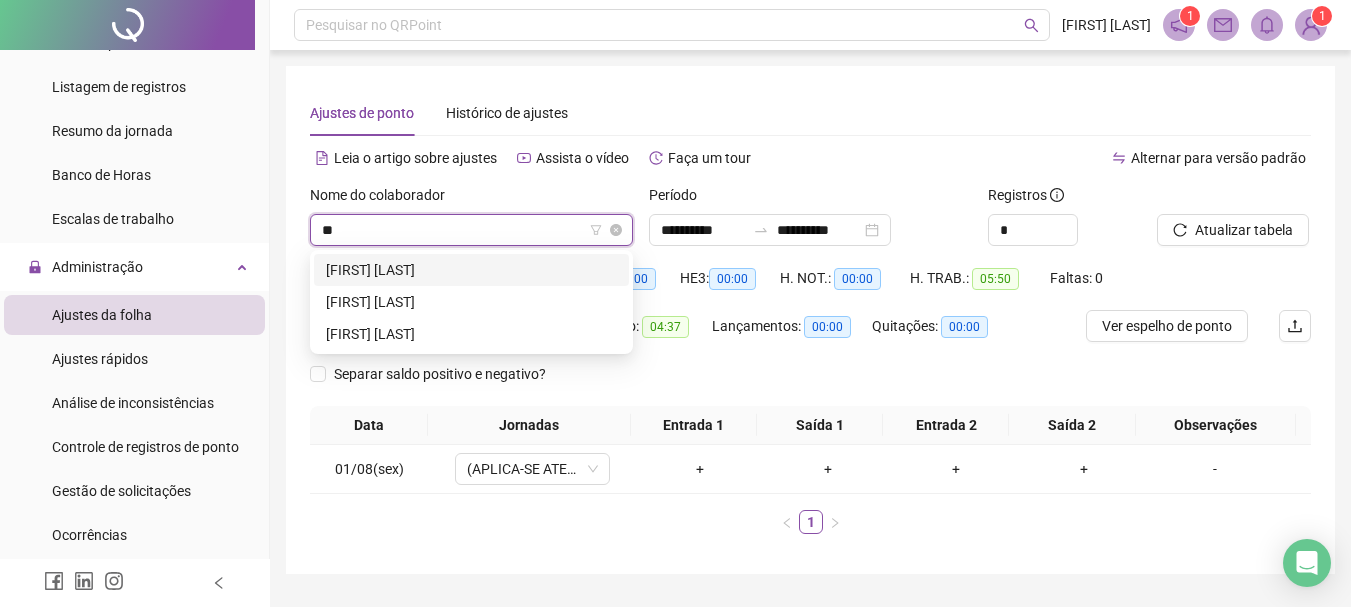 type on "***" 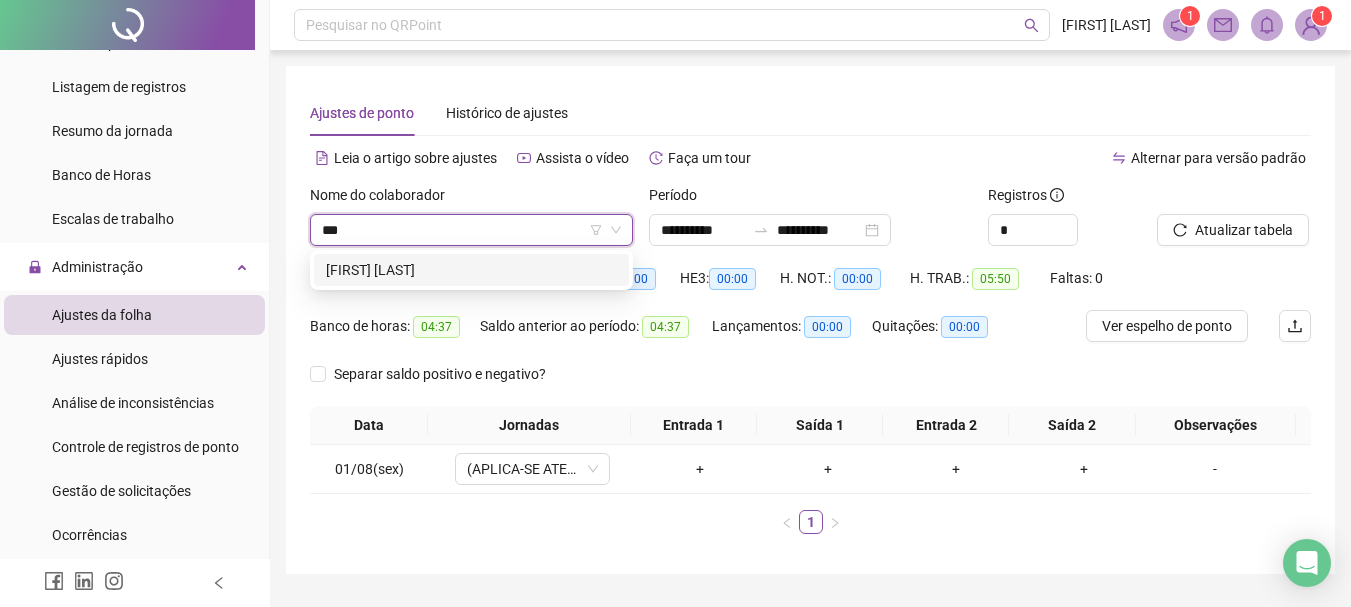 click on "[FIRST] [LAST]" at bounding box center (471, 270) 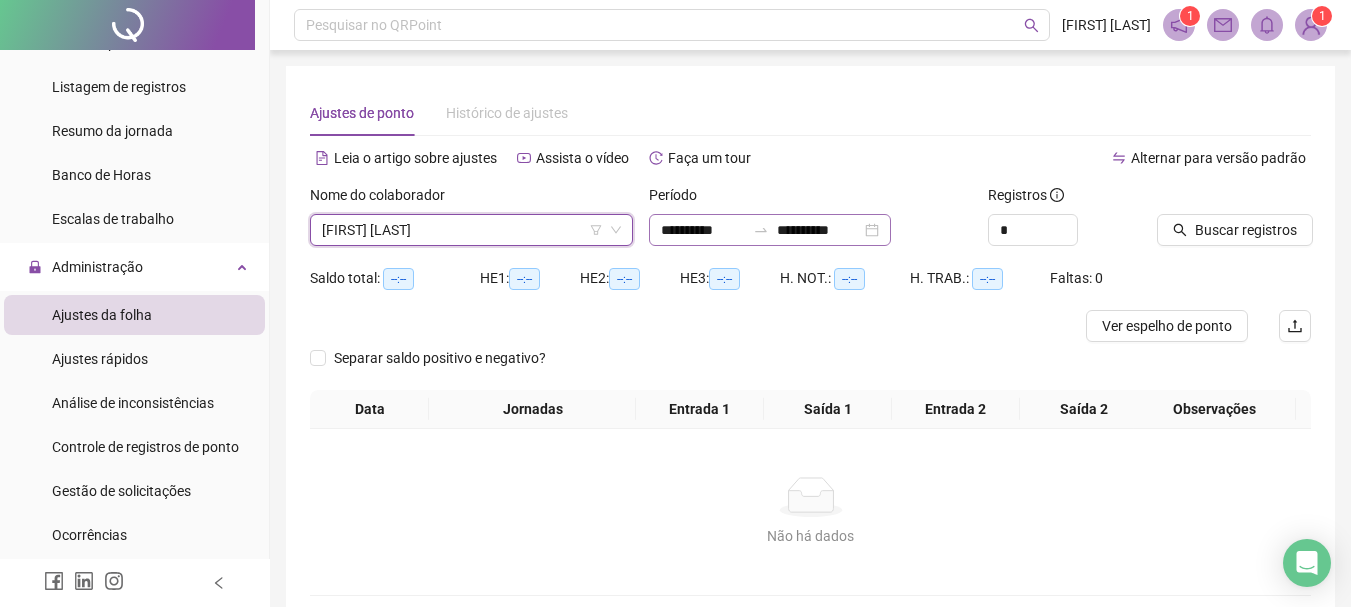 click on "**********" at bounding box center (810, 223) 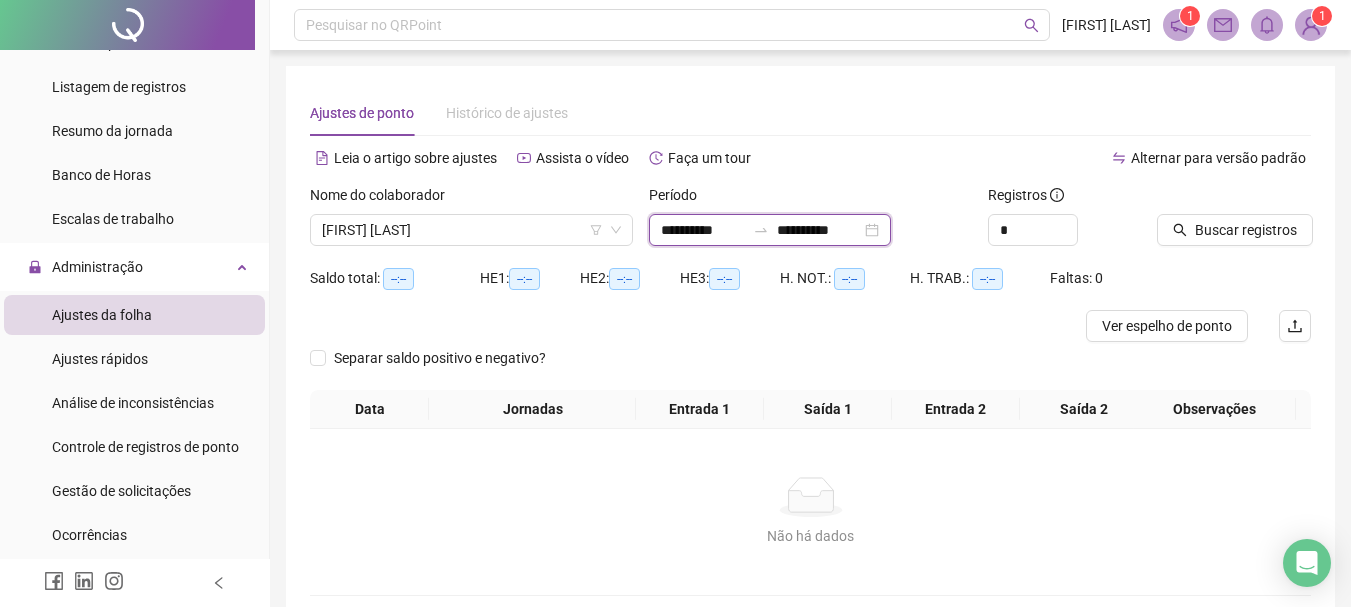 click on "**********" at bounding box center (703, 230) 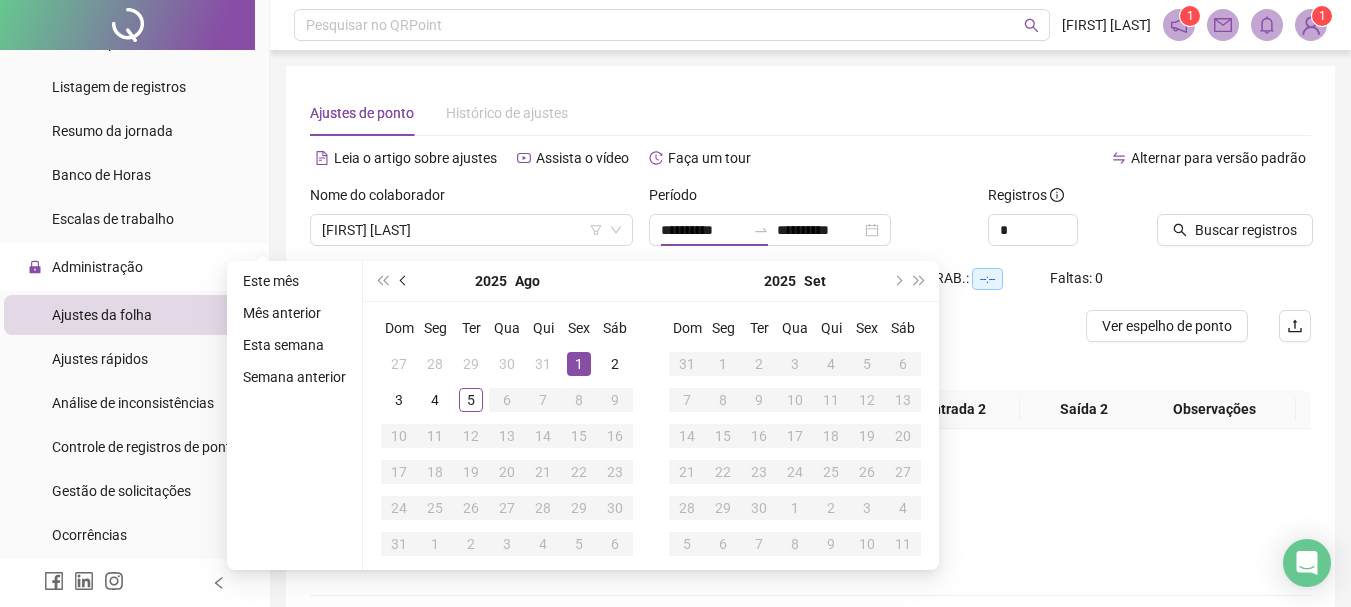 click at bounding box center (405, 281) 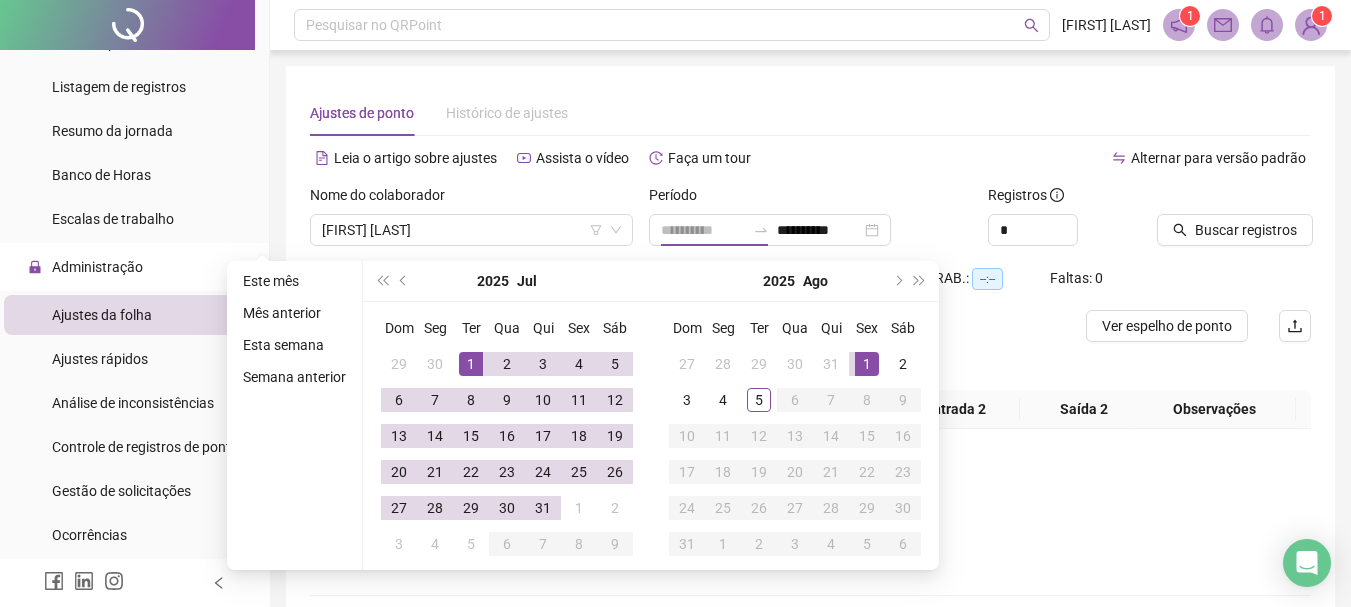 type on "**********" 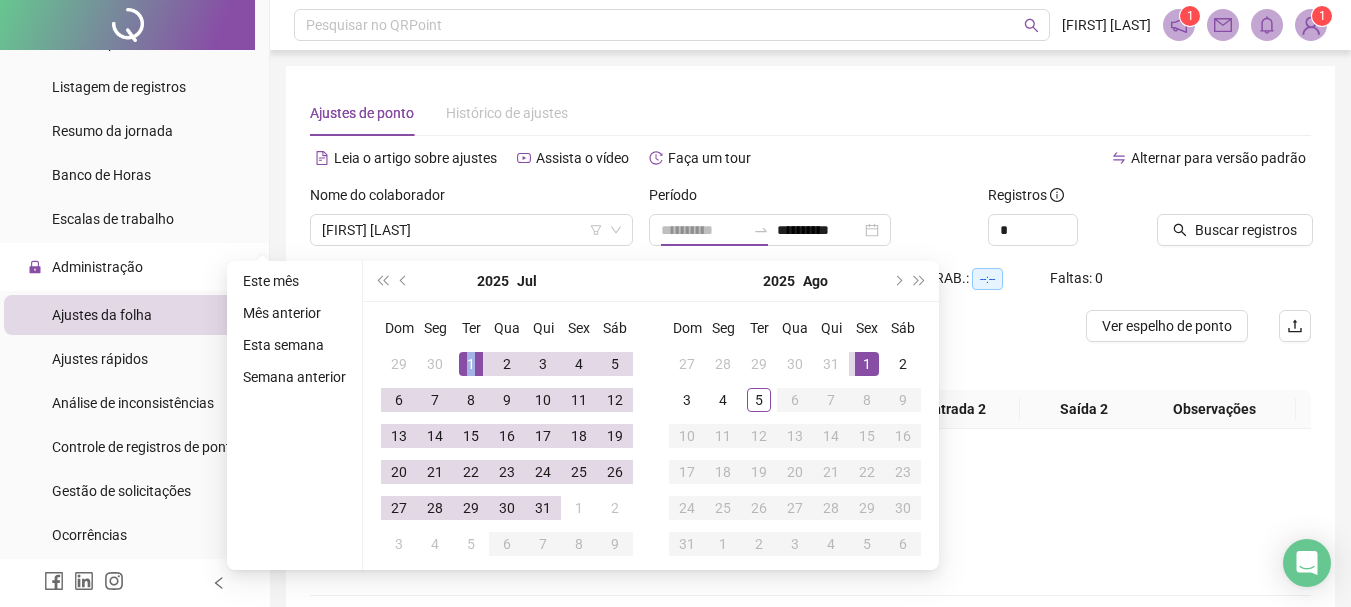 click on "1" at bounding box center [471, 364] 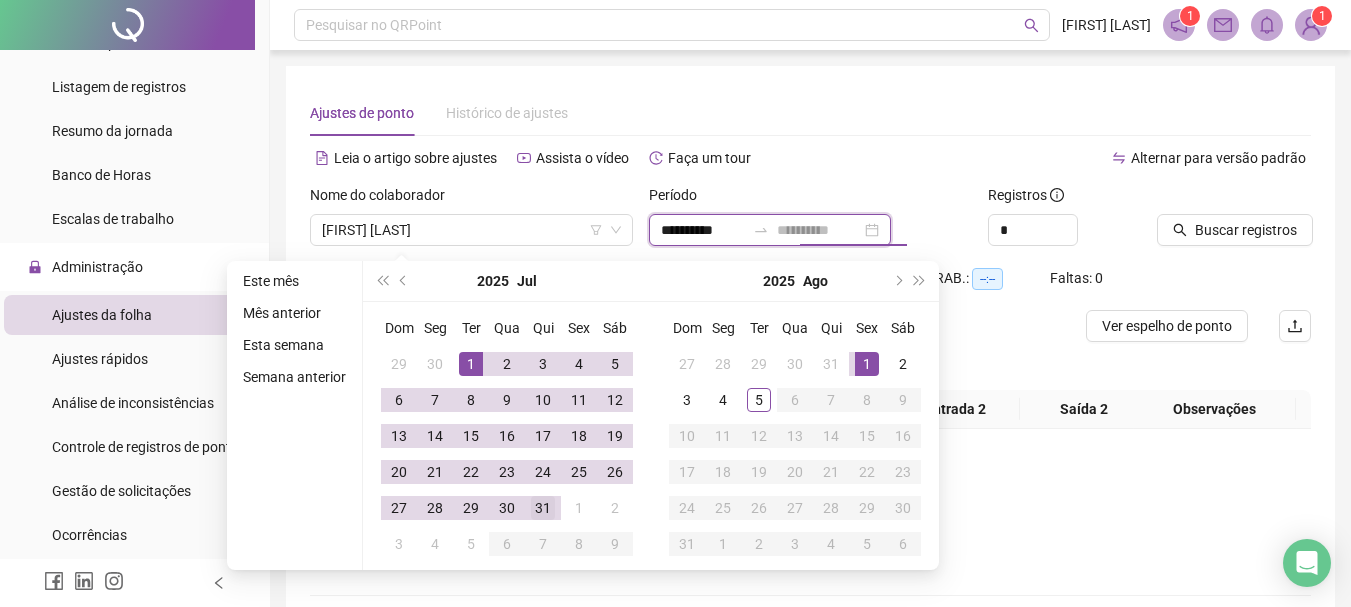 type on "**********" 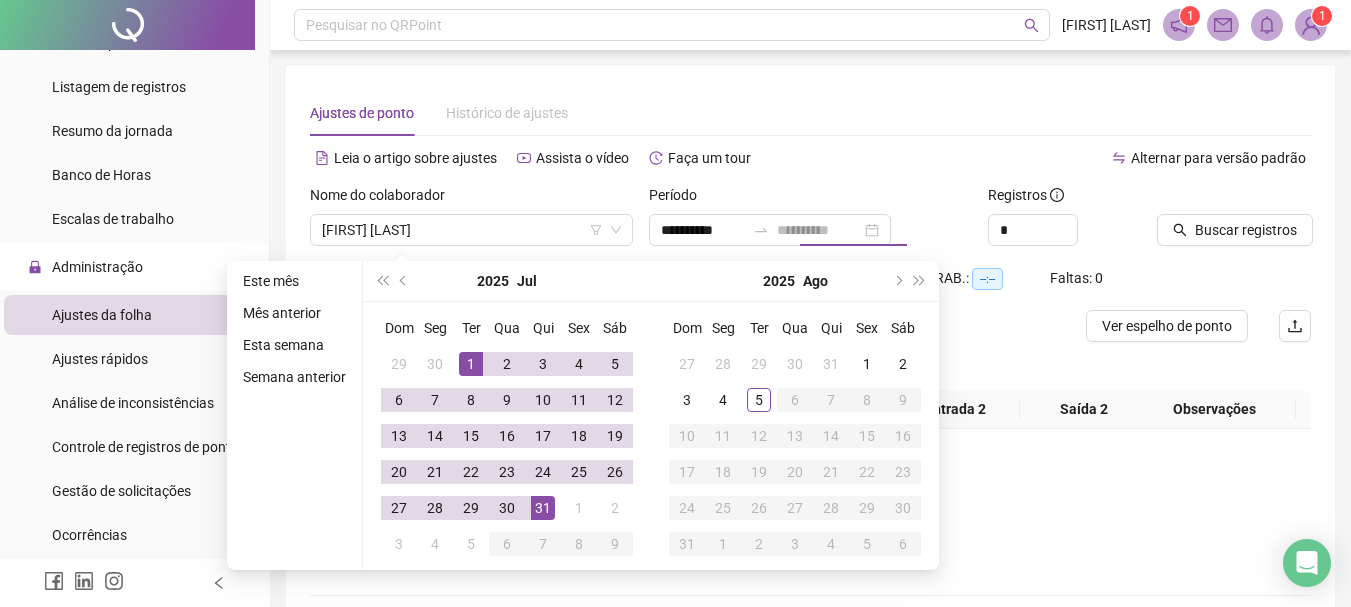 click on "31" at bounding box center (543, 508) 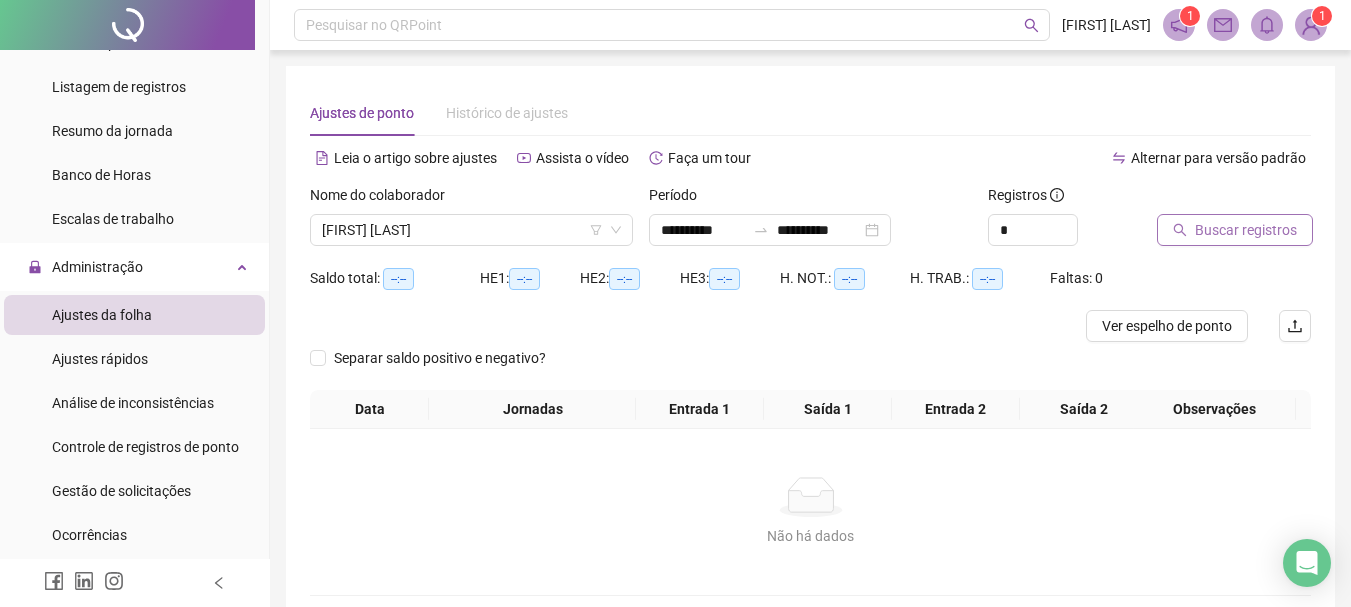 click on "Buscar registros" at bounding box center [1246, 230] 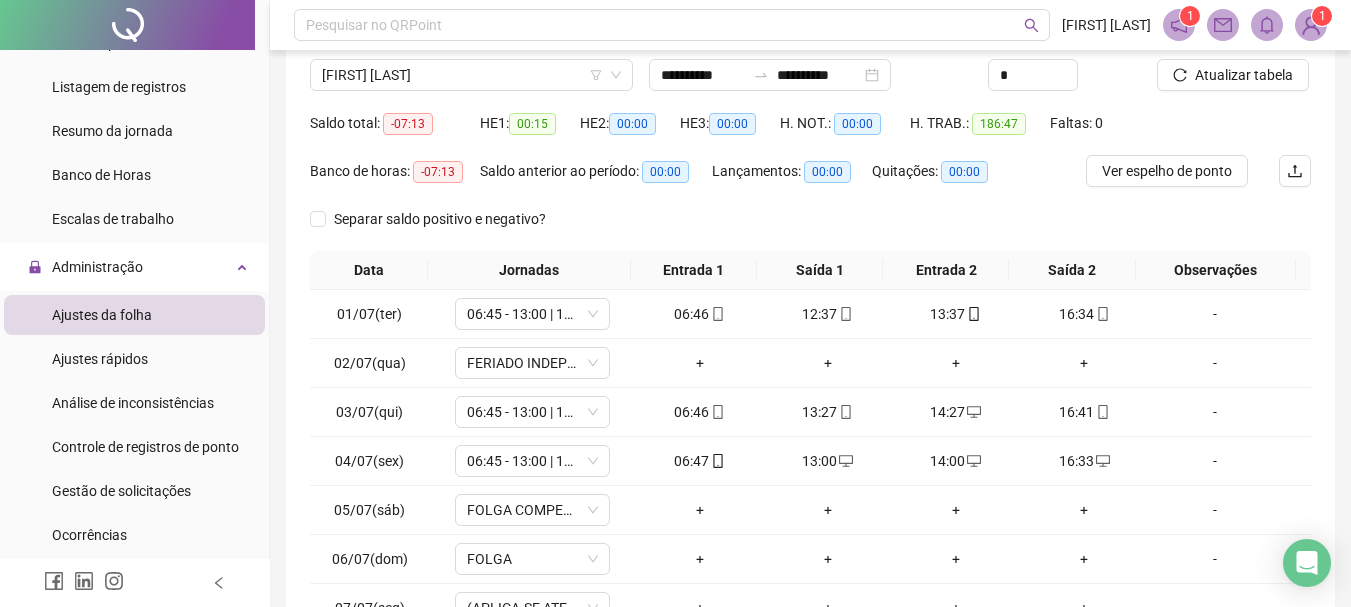 scroll, scrollTop: 347, scrollLeft: 0, axis: vertical 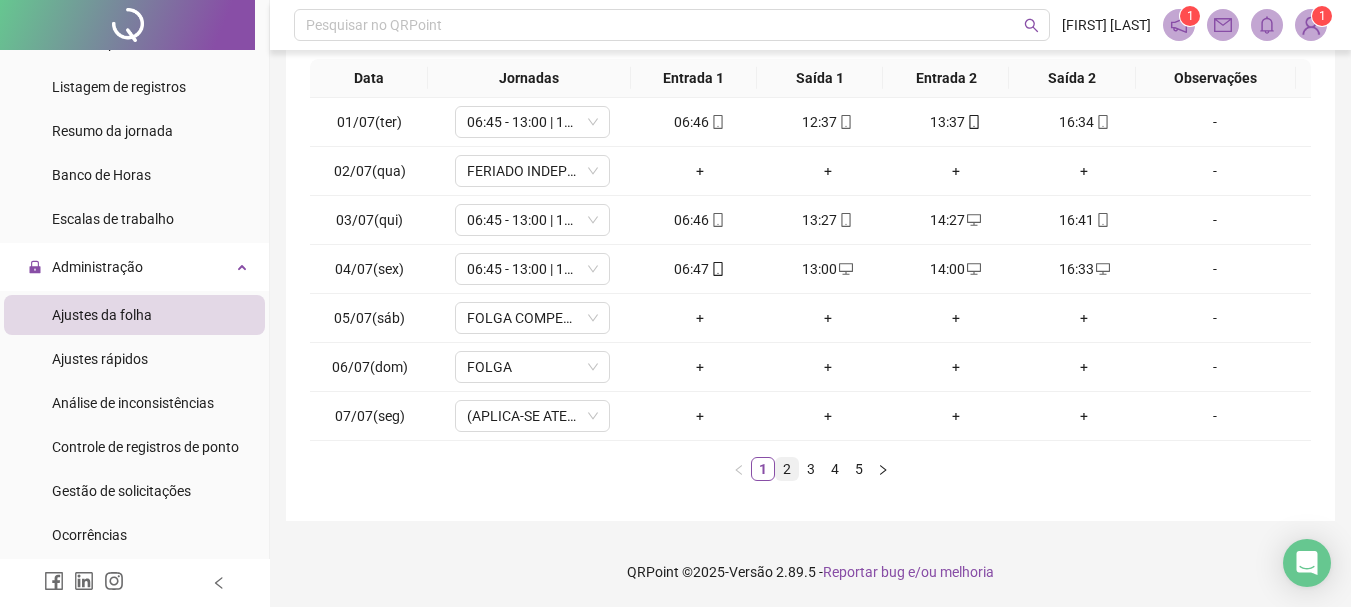 click on "2" at bounding box center [787, 469] 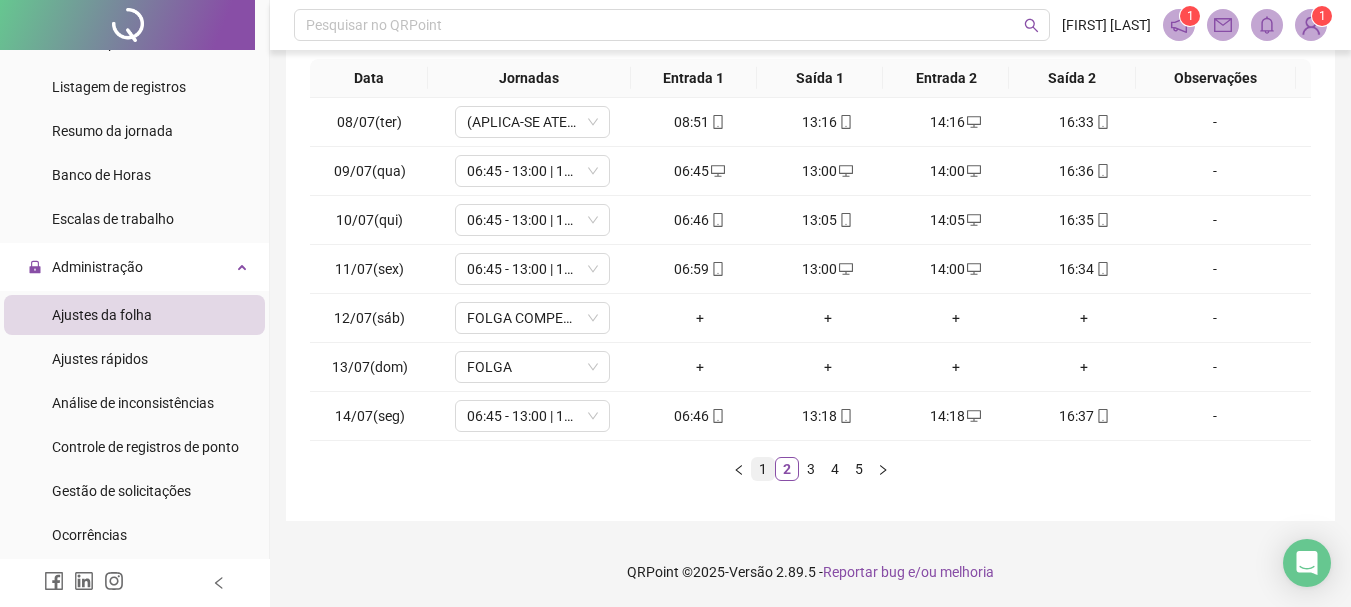 click on "1" at bounding box center [763, 469] 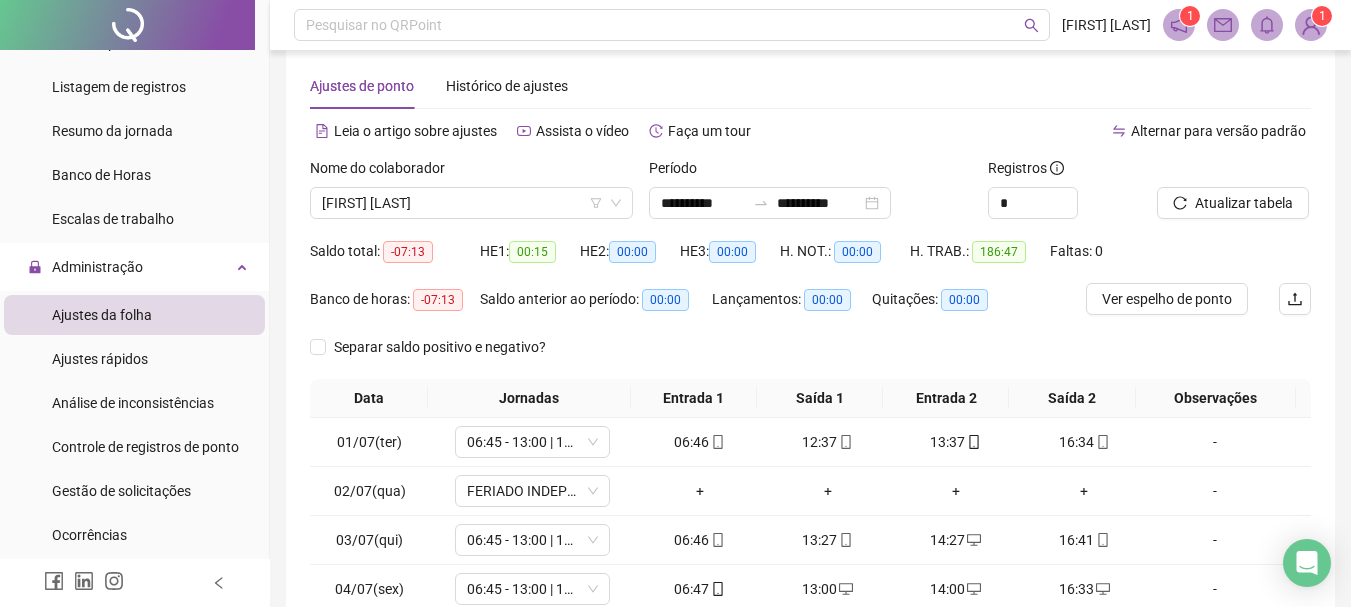 scroll, scrollTop: 20, scrollLeft: 0, axis: vertical 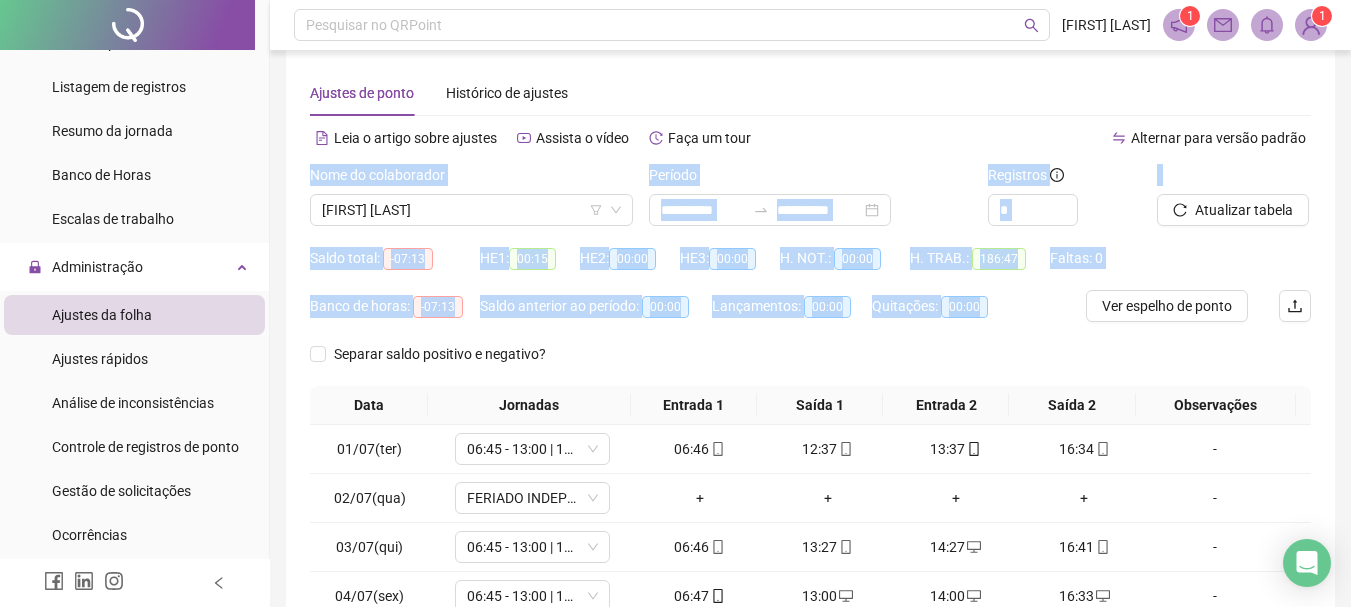 drag, startPoint x: 1349, startPoint y: 155, endPoint x: 1365, endPoint y: 326, distance: 171.7469 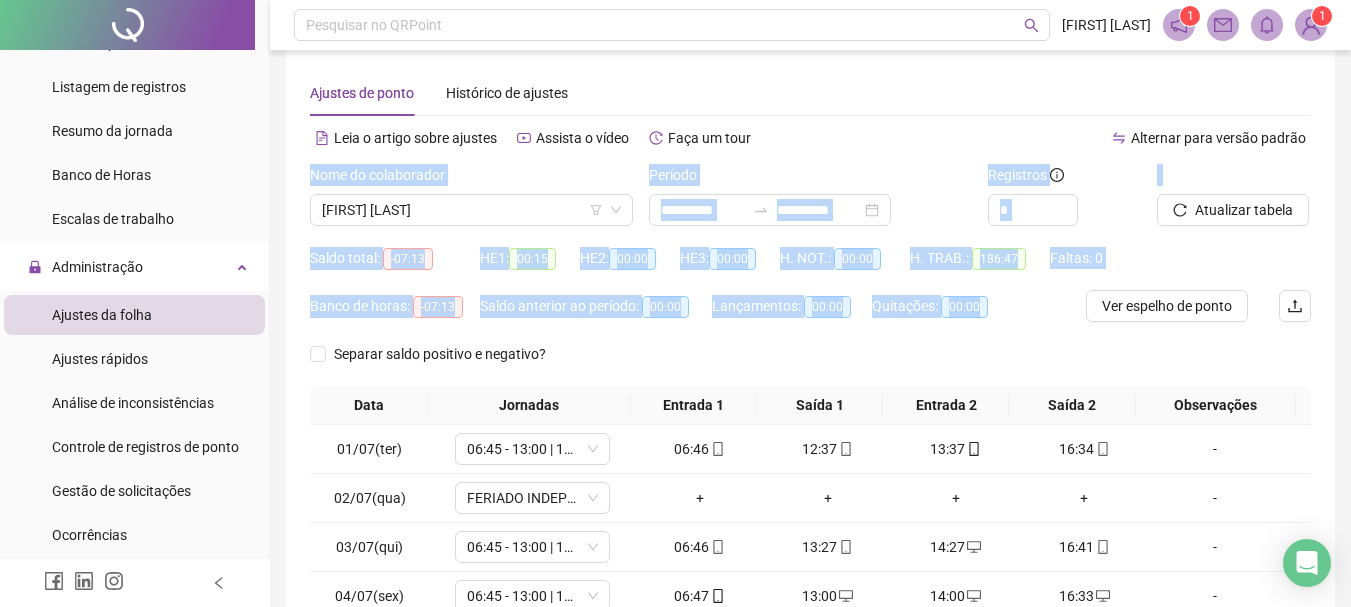 click on "**********" at bounding box center (675, 283) 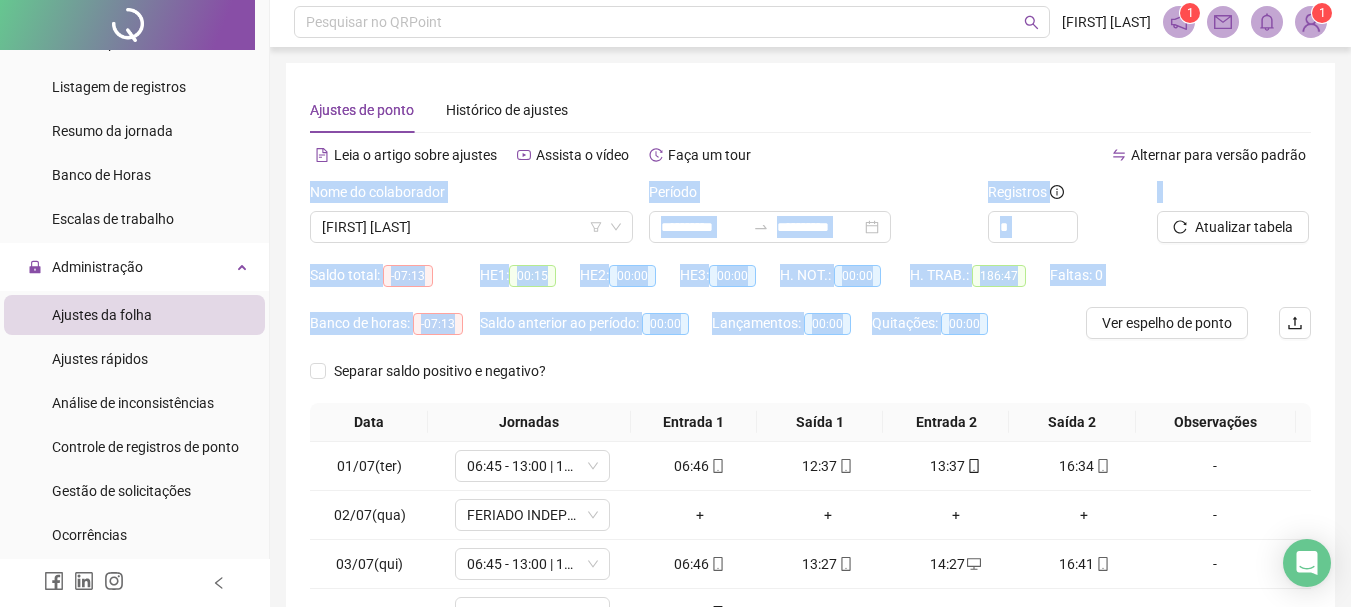 scroll, scrollTop: 0, scrollLeft: 0, axis: both 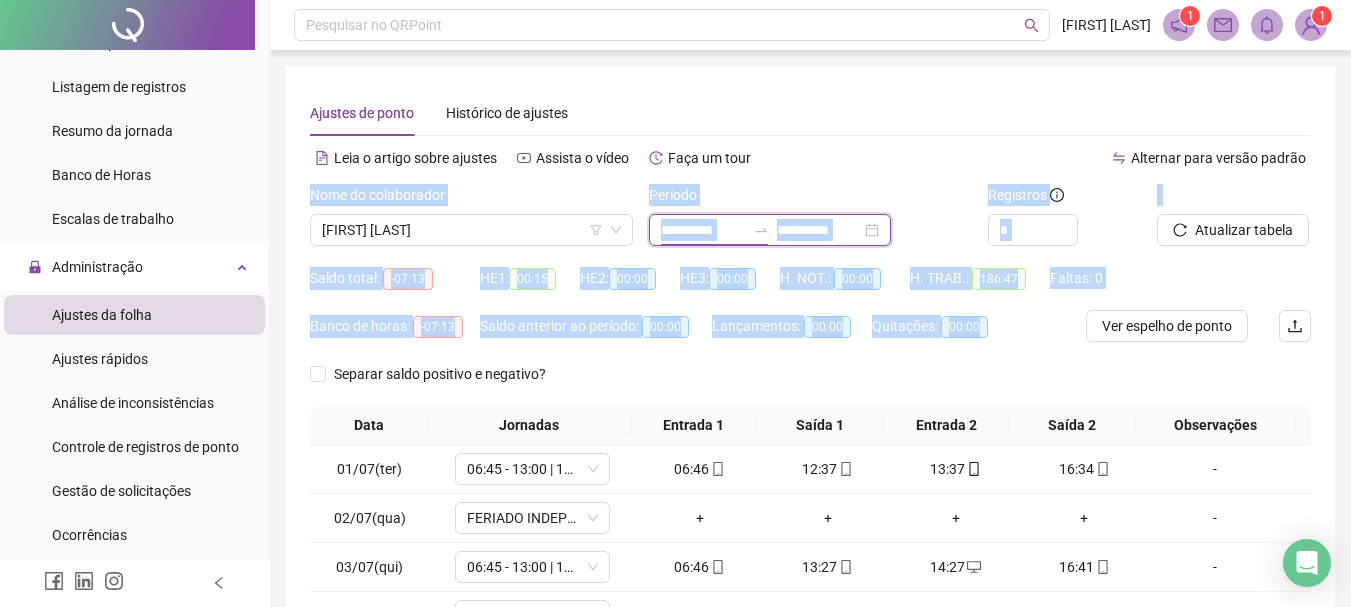click on "**********" at bounding box center [703, 230] 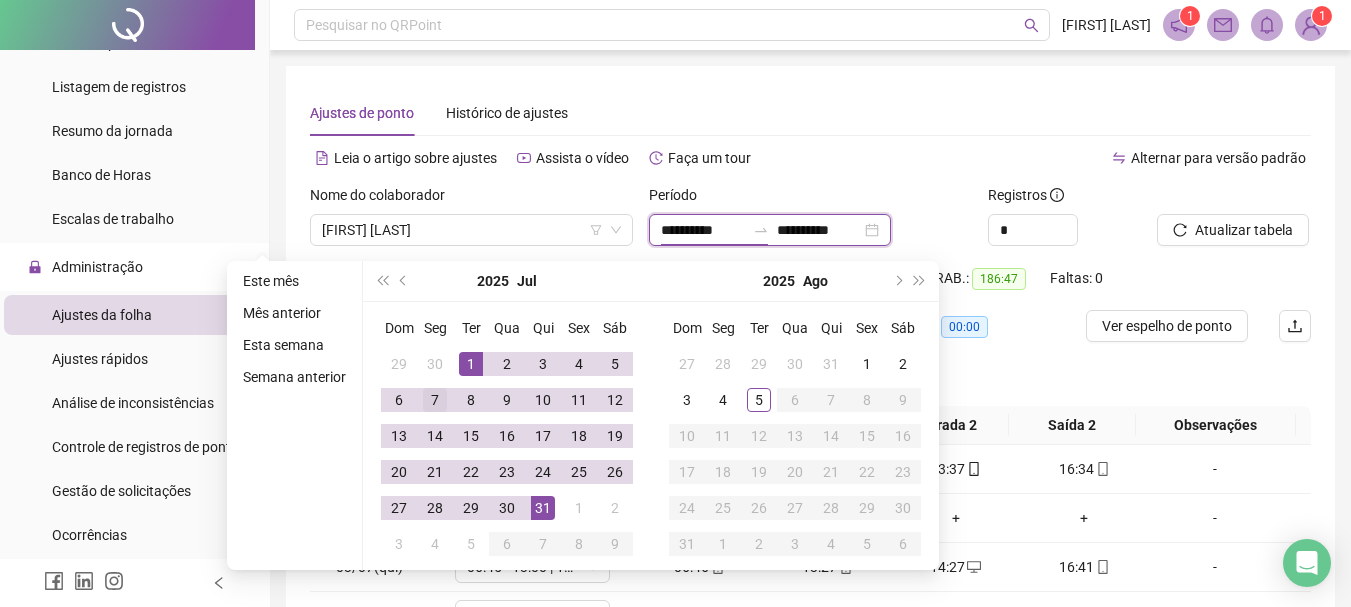 type on "**********" 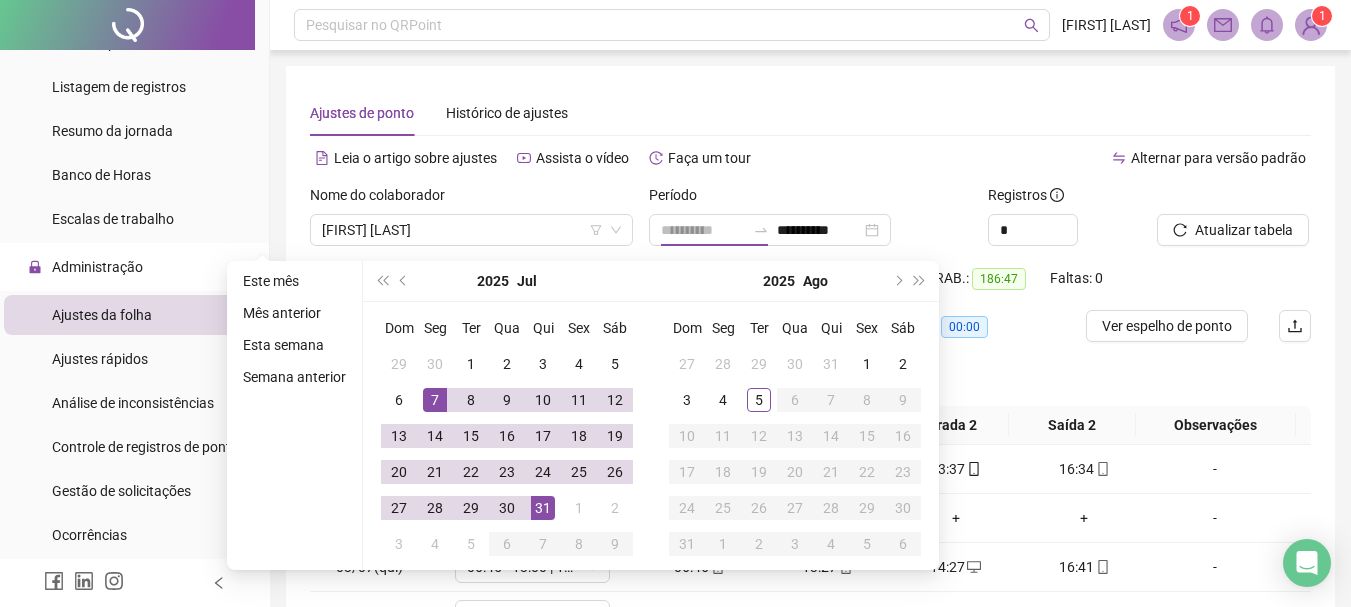 click on "7" at bounding box center [435, 400] 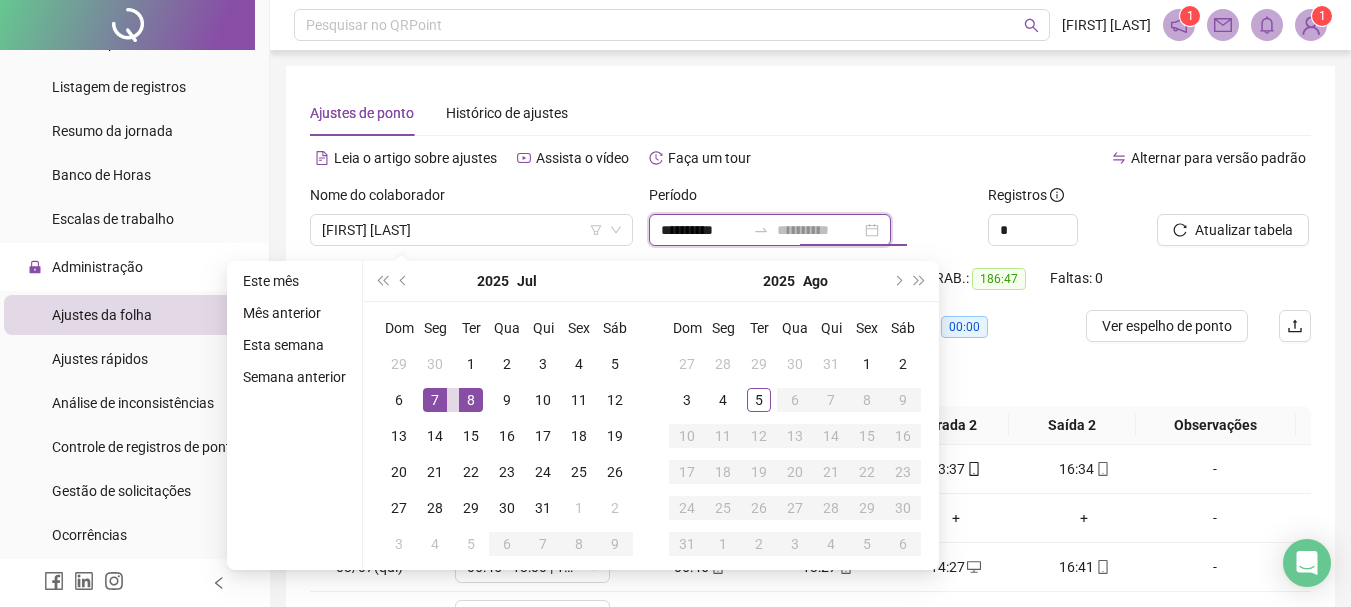type on "**********" 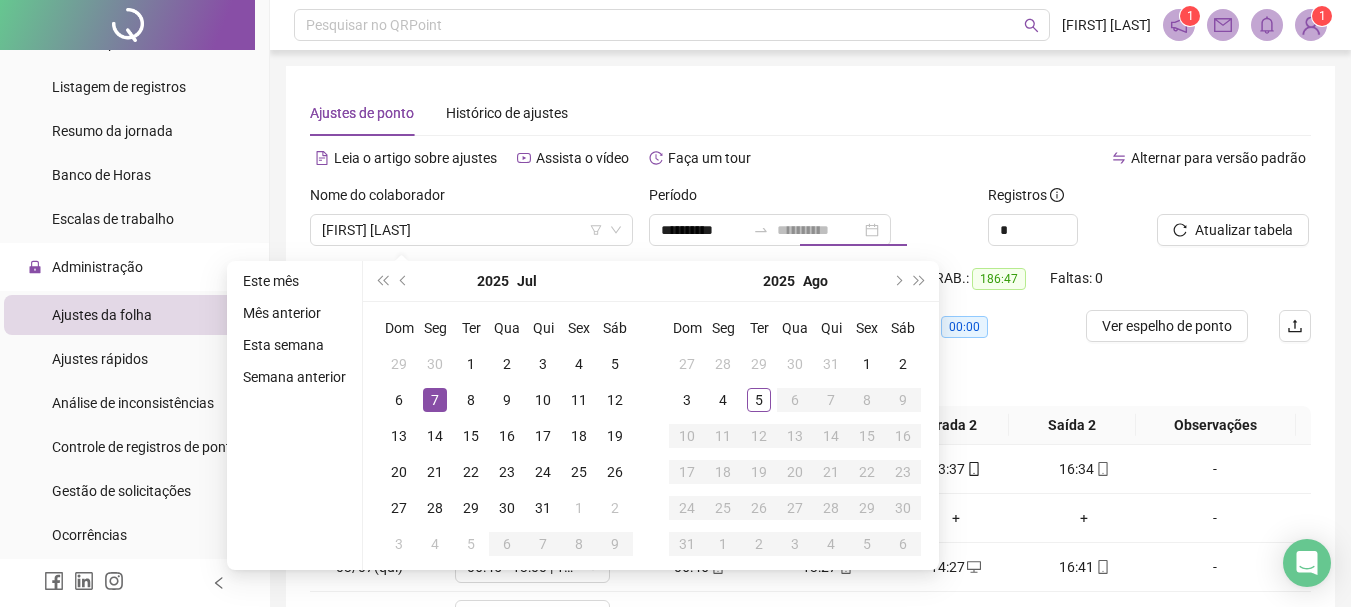 click on "7" at bounding box center (435, 400) 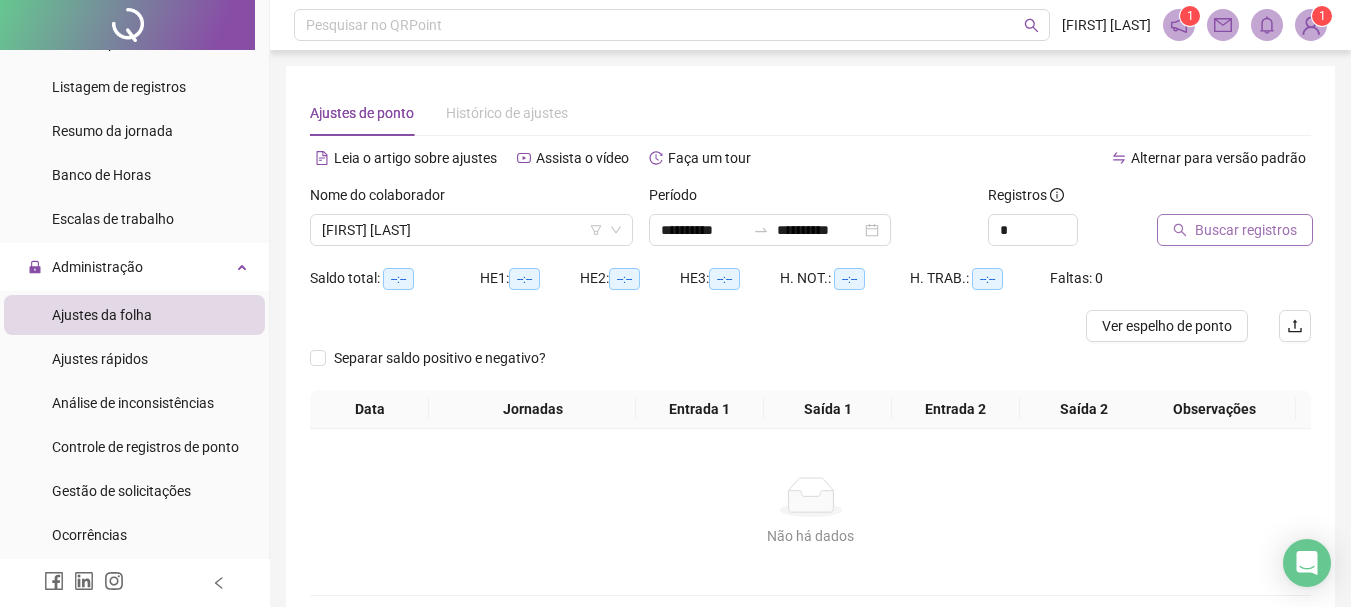 click on "Buscar registros" at bounding box center [1235, 230] 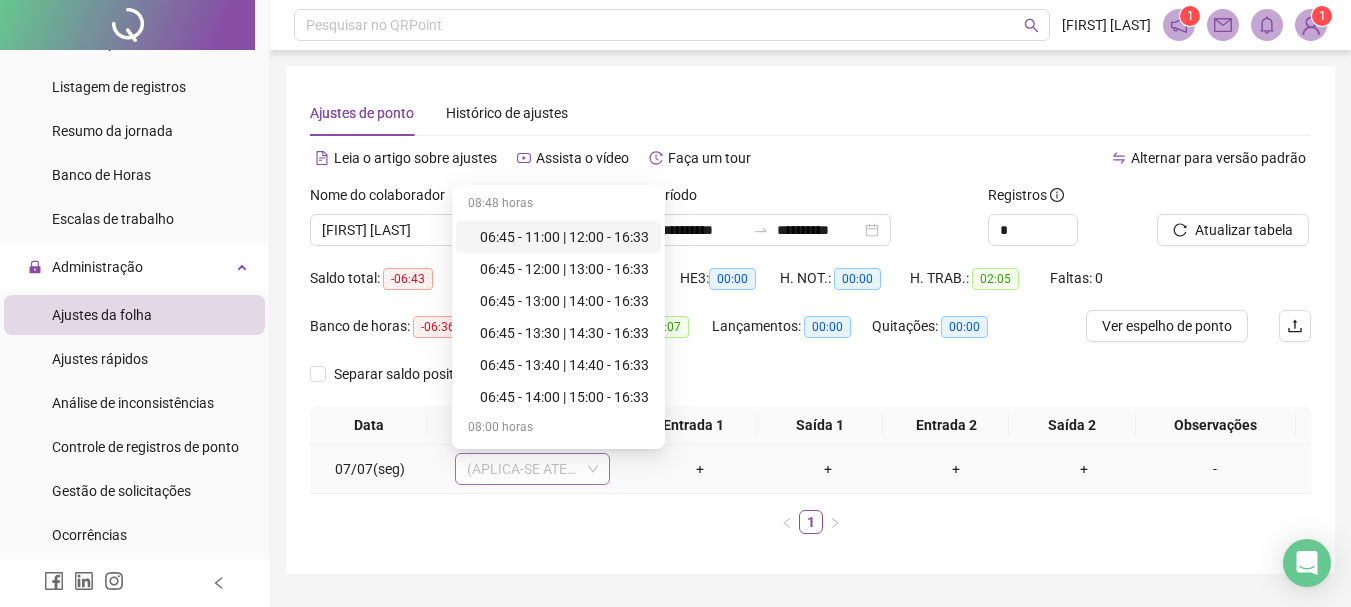 click on "(APLICA-SE ATESTADO)" at bounding box center [532, 469] 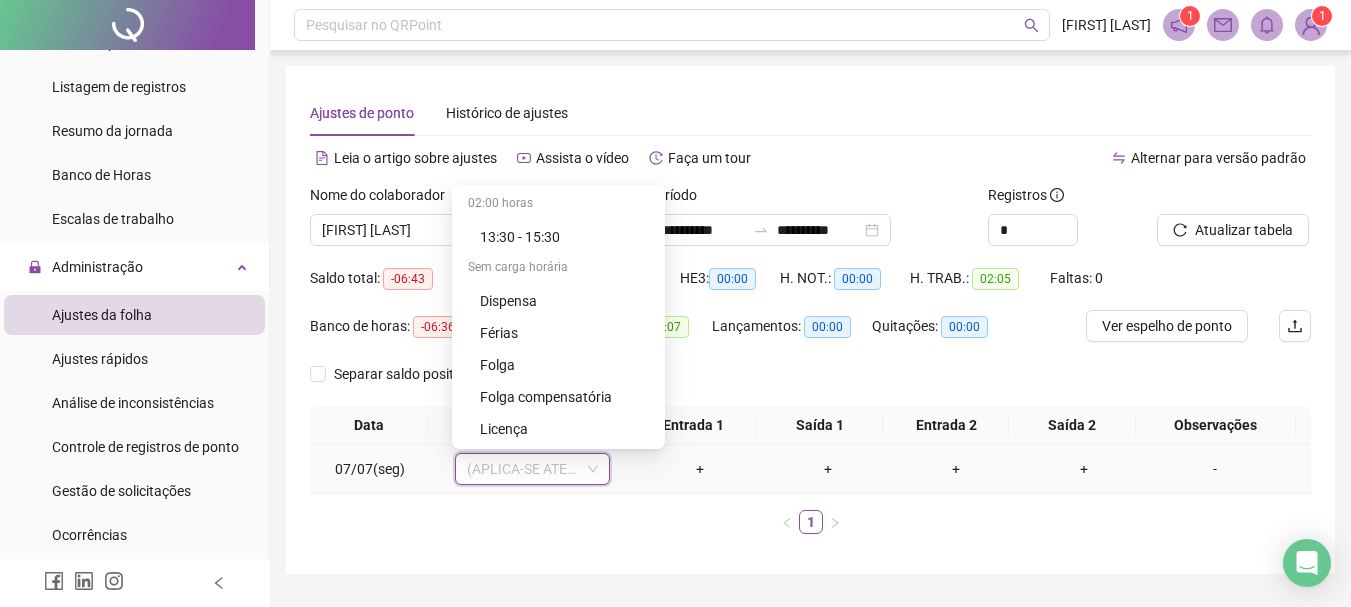 scroll, scrollTop: 0, scrollLeft: 0, axis: both 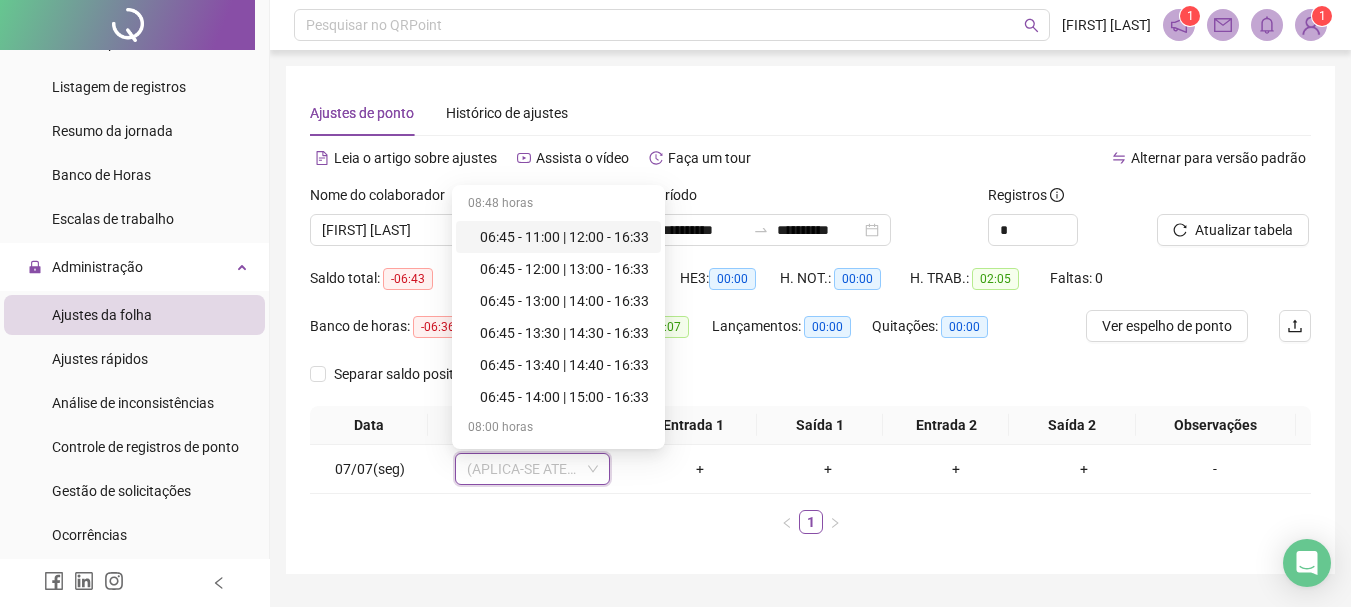 click on "Ajustes de ponto Histórico de ajustes" at bounding box center (810, 113) 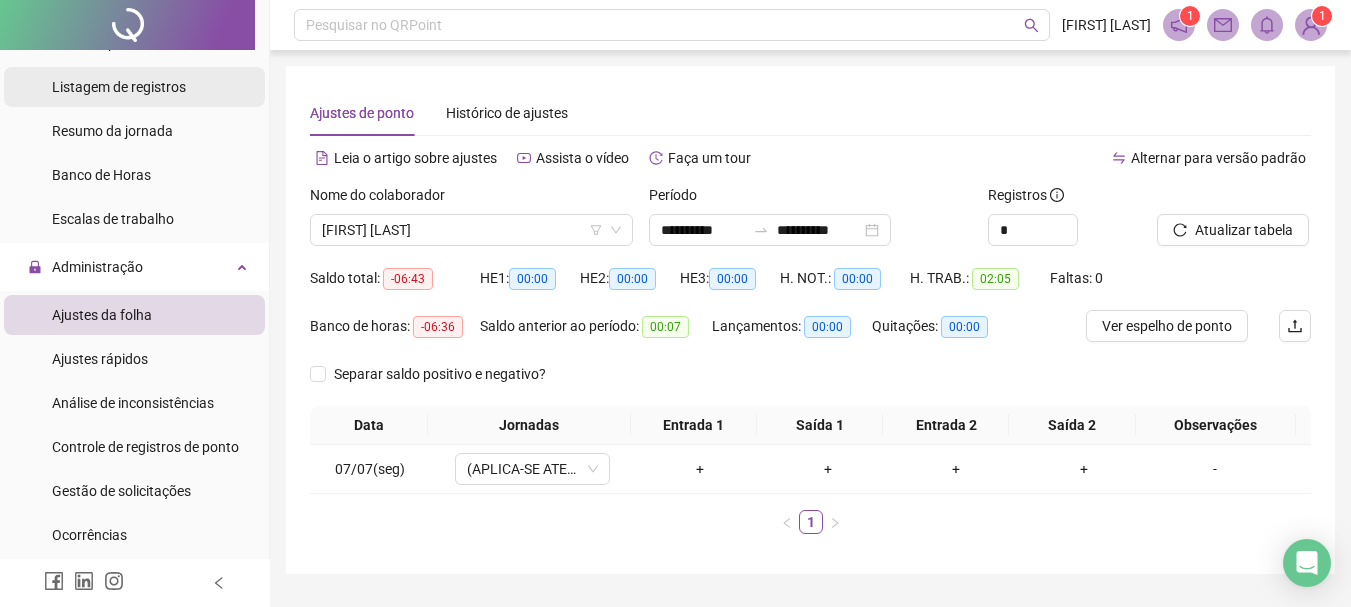click on "Listagem de registros" at bounding box center [119, 87] 